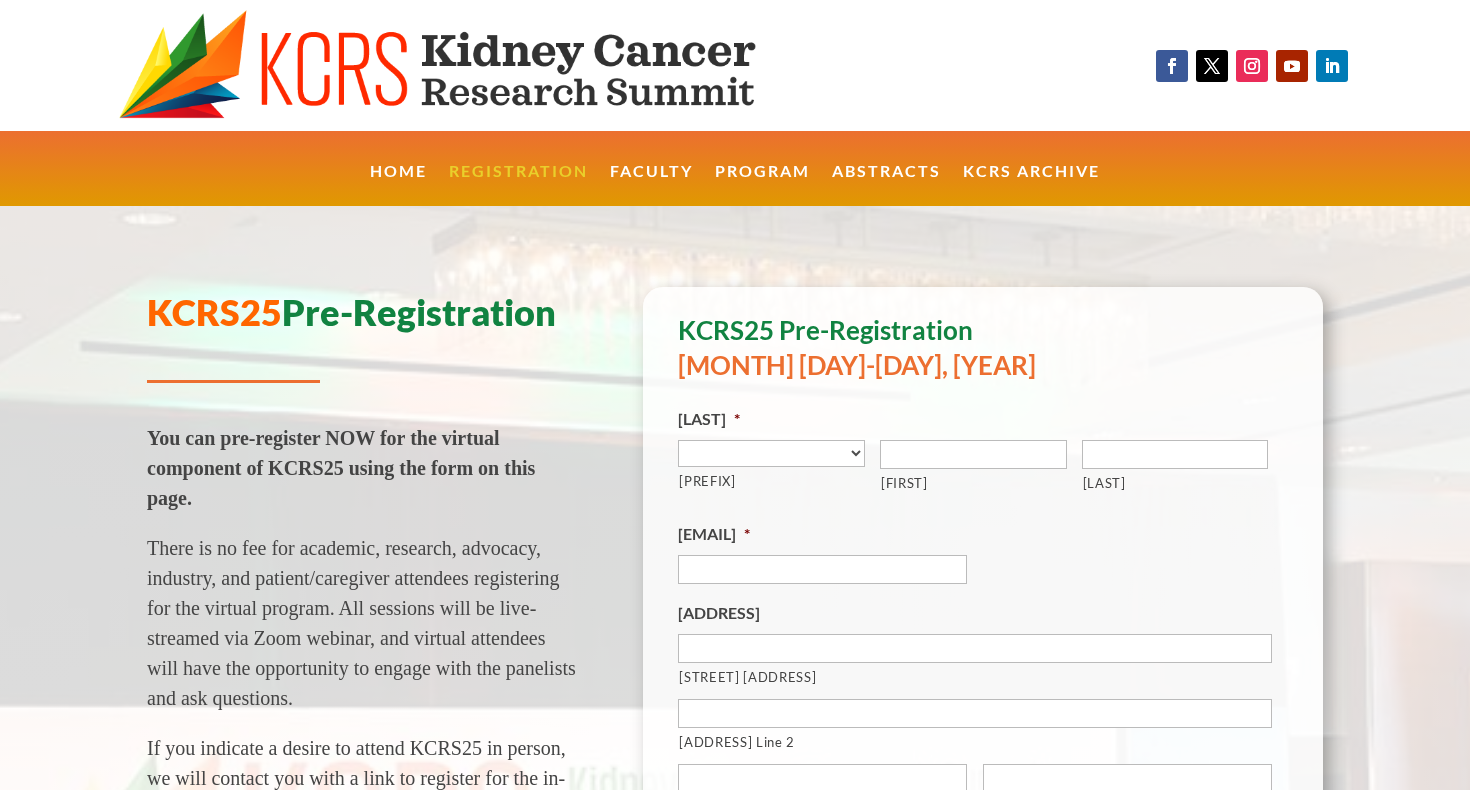 scroll, scrollTop: 0, scrollLeft: 0, axis: both 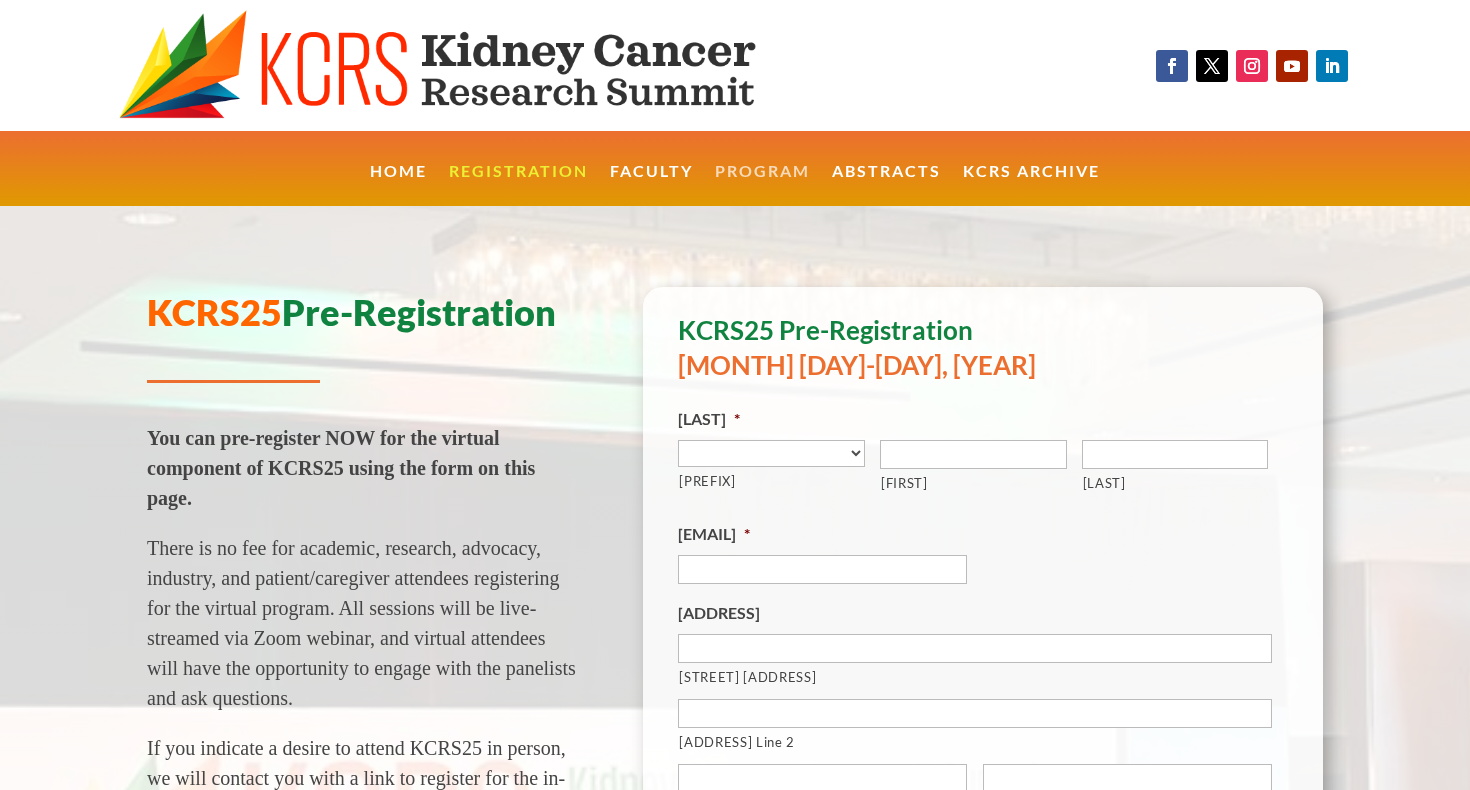 click on "Program" at bounding box center (762, 185) 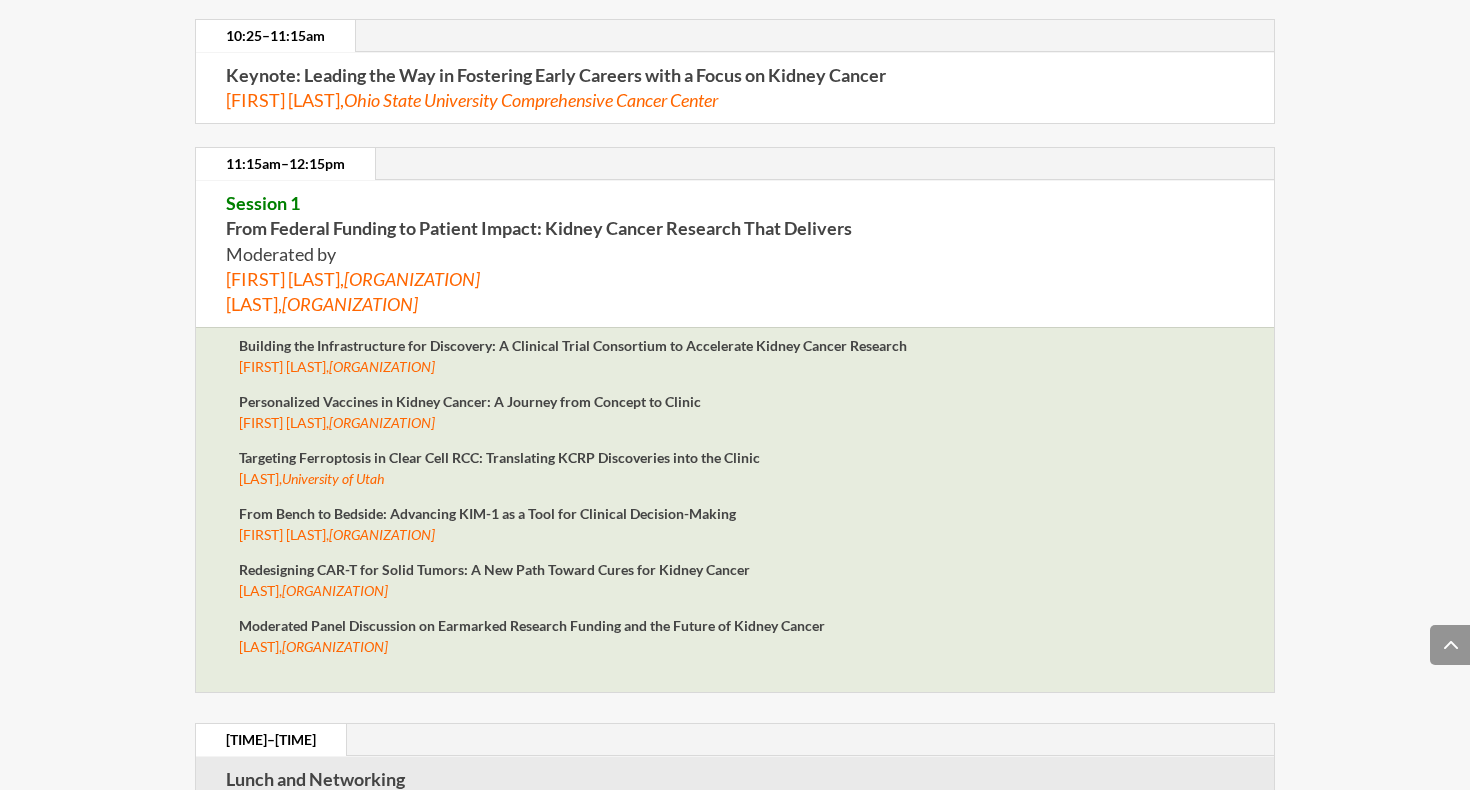 scroll, scrollTop: 2183, scrollLeft: 0, axis: vertical 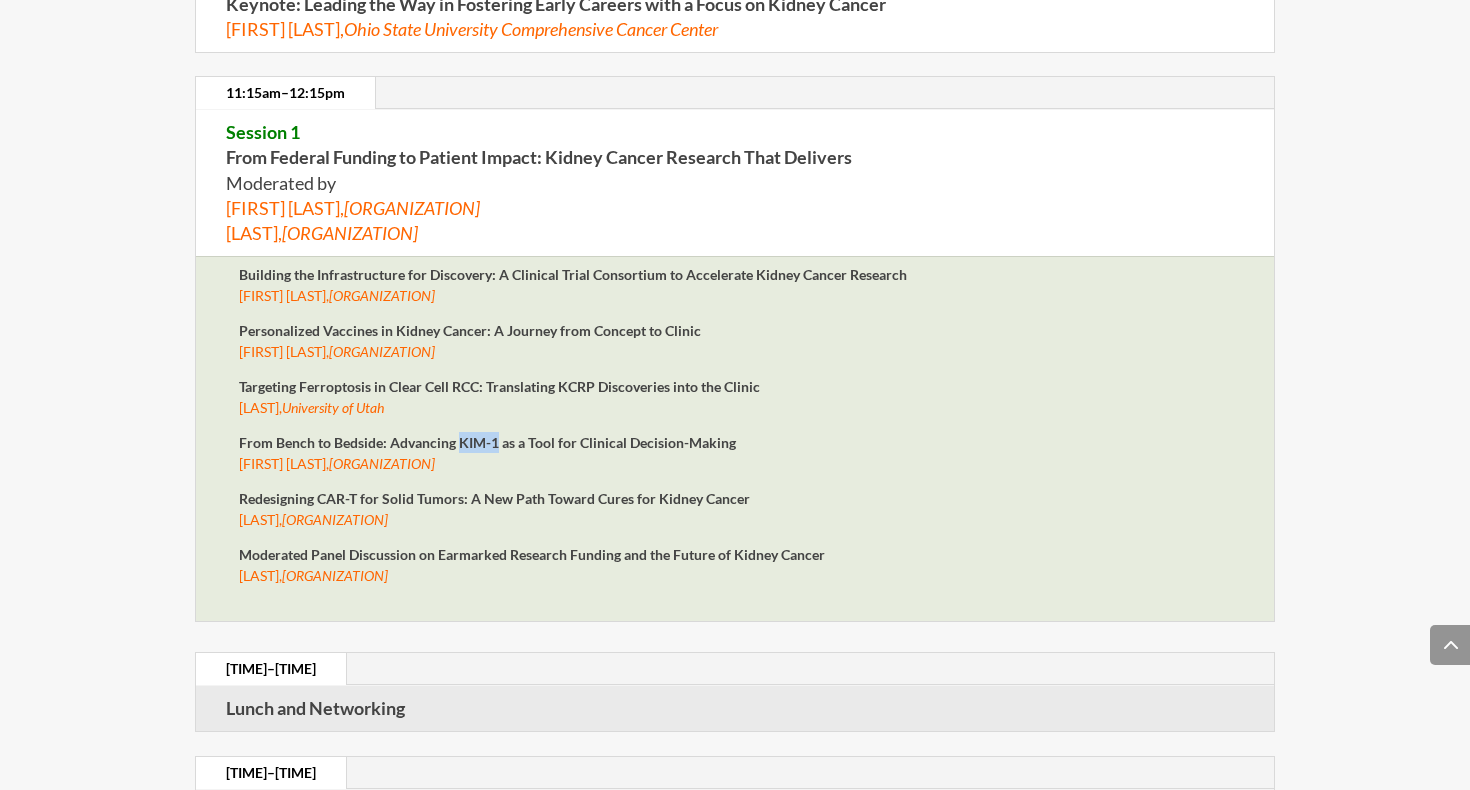 drag, startPoint x: 458, startPoint y: 418, endPoint x: 499, endPoint y: 413, distance: 41.303753 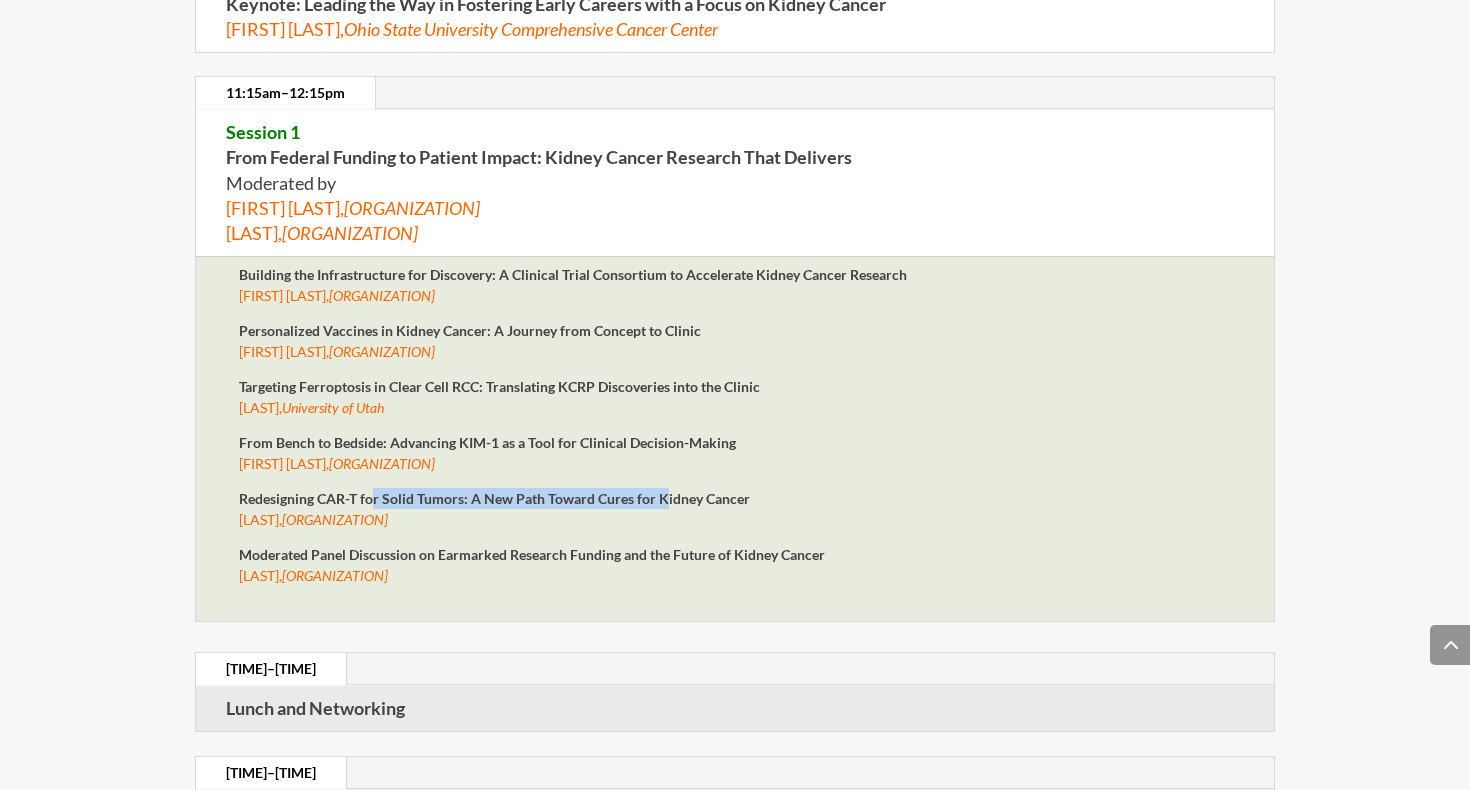 drag, startPoint x: 375, startPoint y: 467, endPoint x: 665, endPoint y: 476, distance: 290.13962 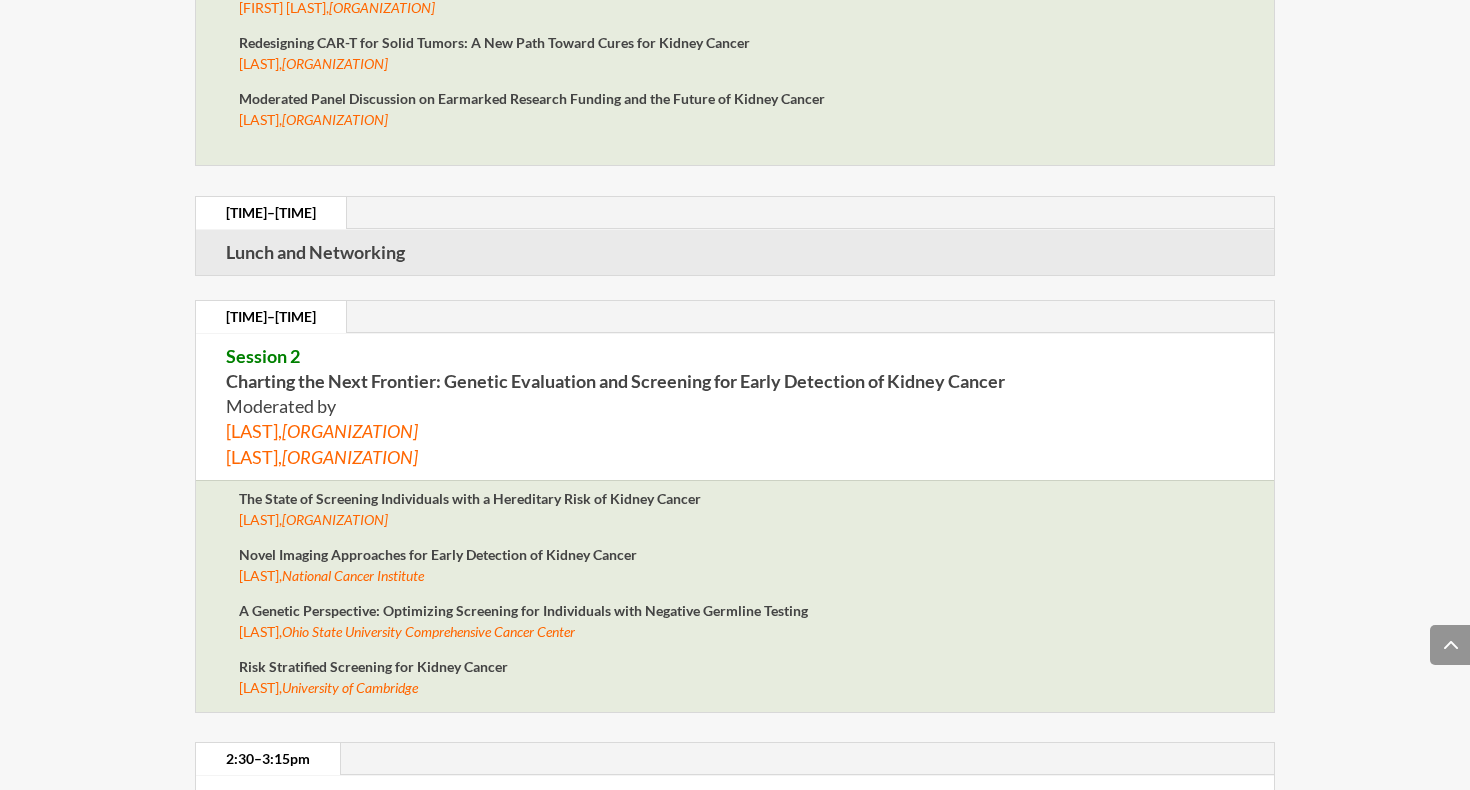 scroll, scrollTop: 2640, scrollLeft: 0, axis: vertical 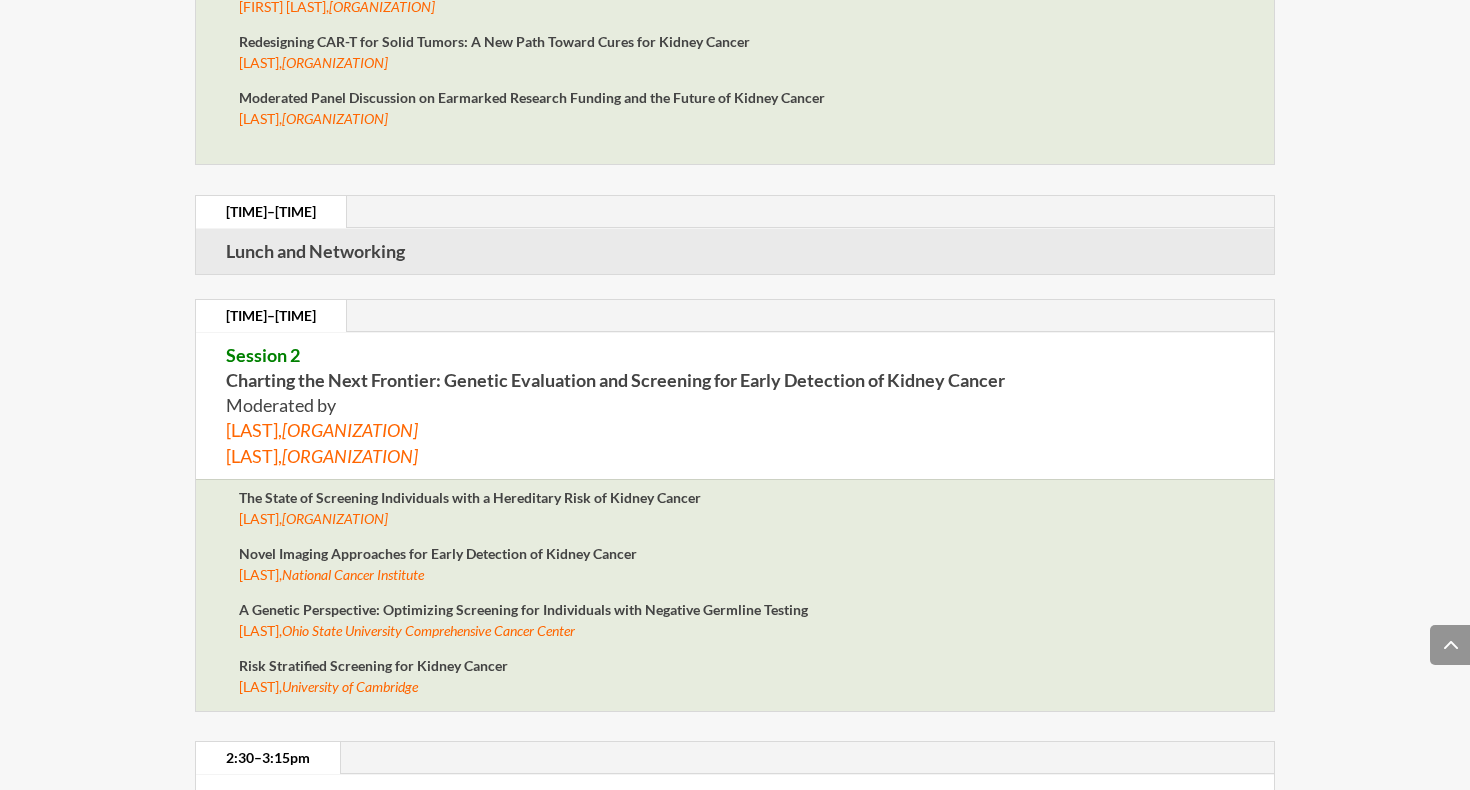 drag, startPoint x: 243, startPoint y: 345, endPoint x: 710, endPoint y: 491, distance: 489.2903 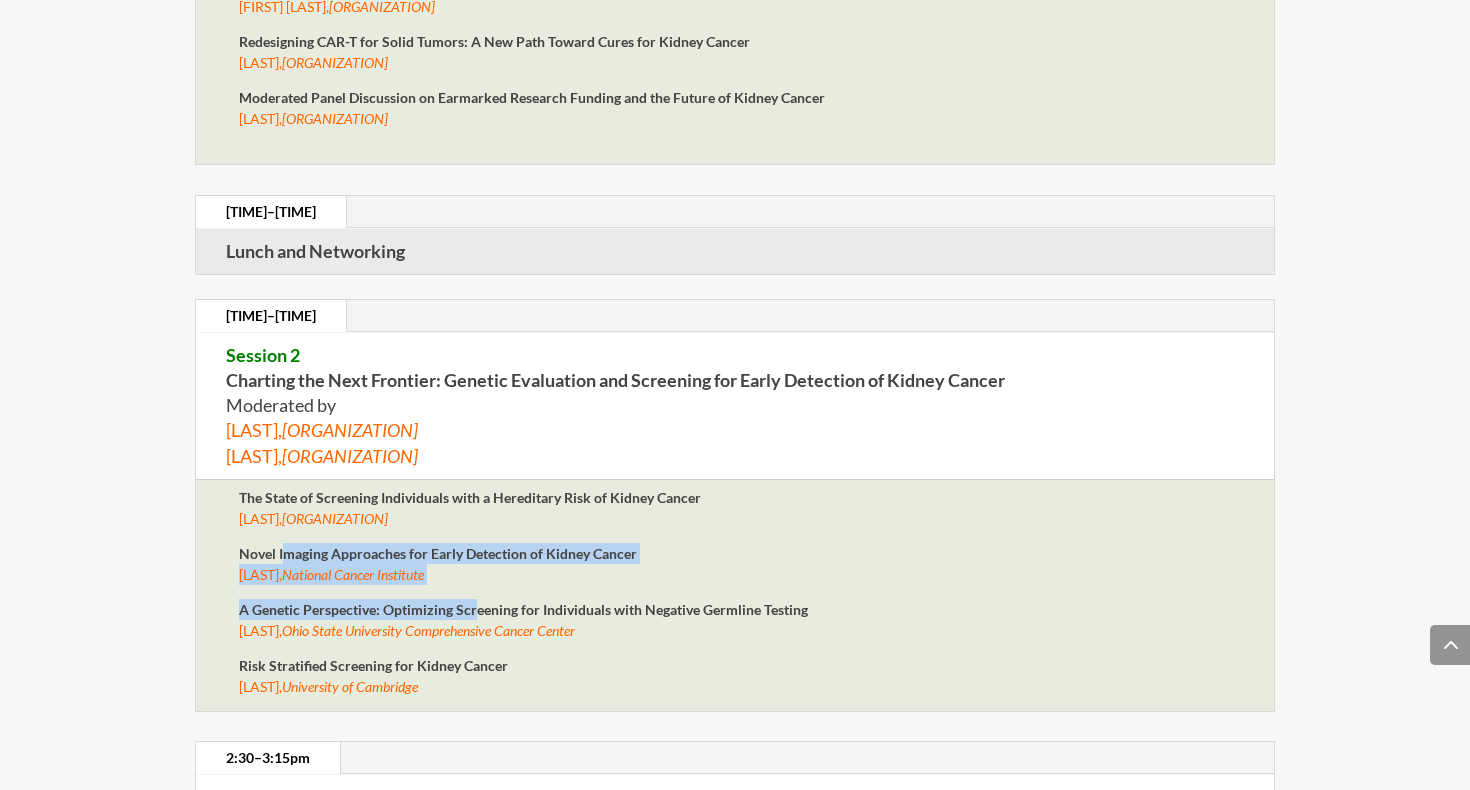 drag, startPoint x: 283, startPoint y: 525, endPoint x: 478, endPoint y: 583, distance: 203.44287 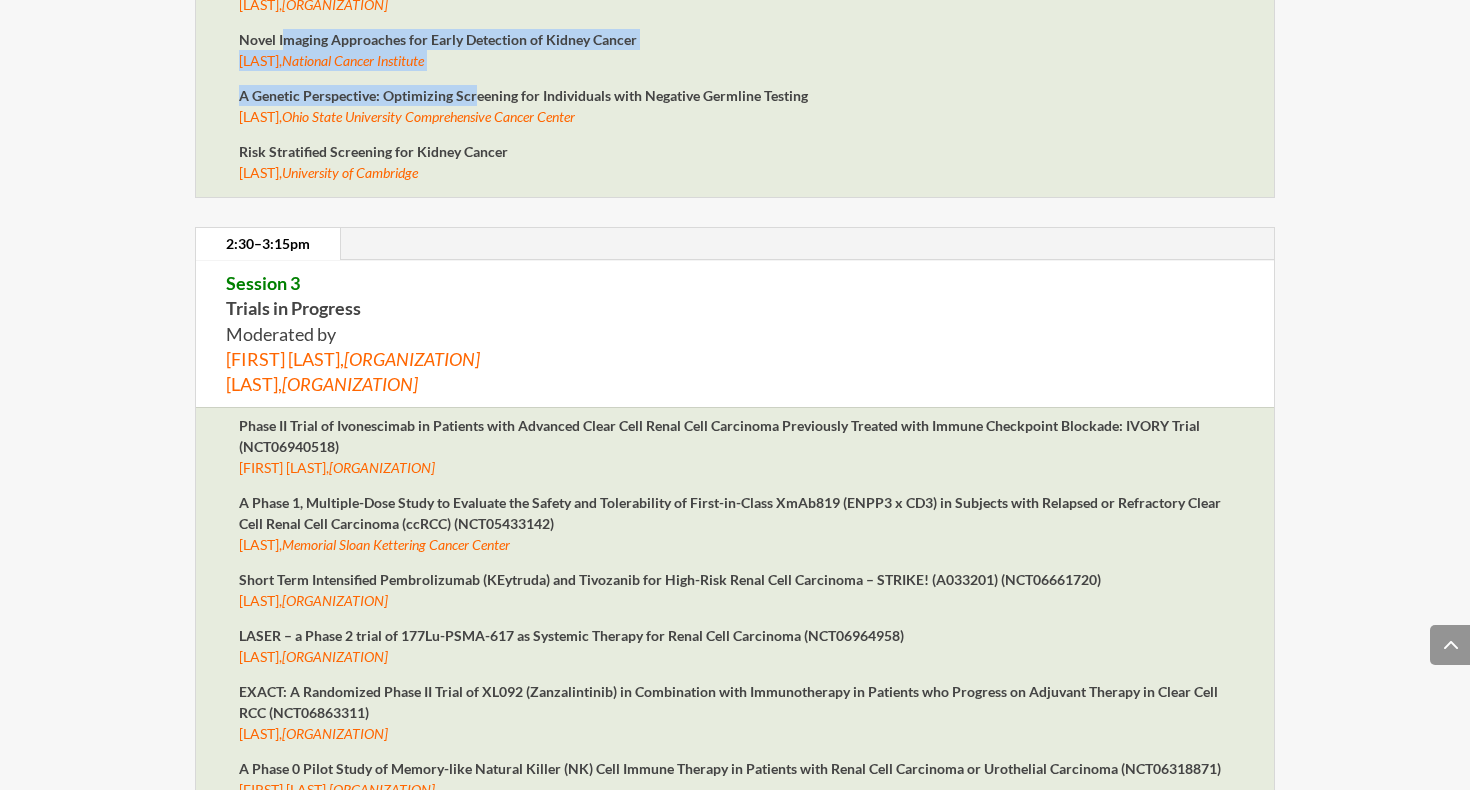 scroll, scrollTop: 3154, scrollLeft: 0, axis: vertical 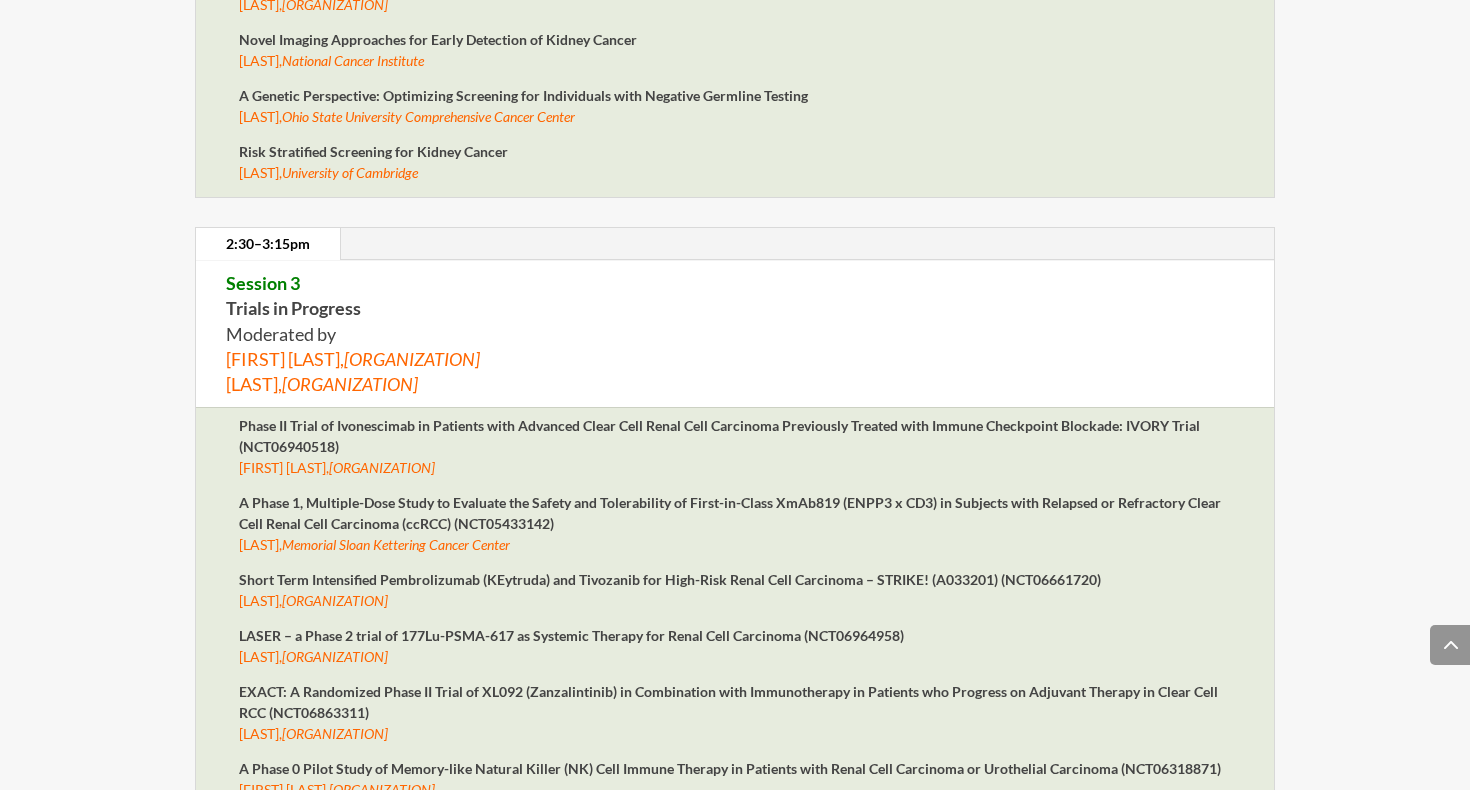 click on "Phase II Trial of Ivonescimab in Patients with Advanced Clear Cell Renal Cell Carcinoma Previously Treated with Immune Checkpoint Blockade: IVORY Trial (NCT06940518) [LAST], [ORGANIZATION]" at bounding box center [735, 453] 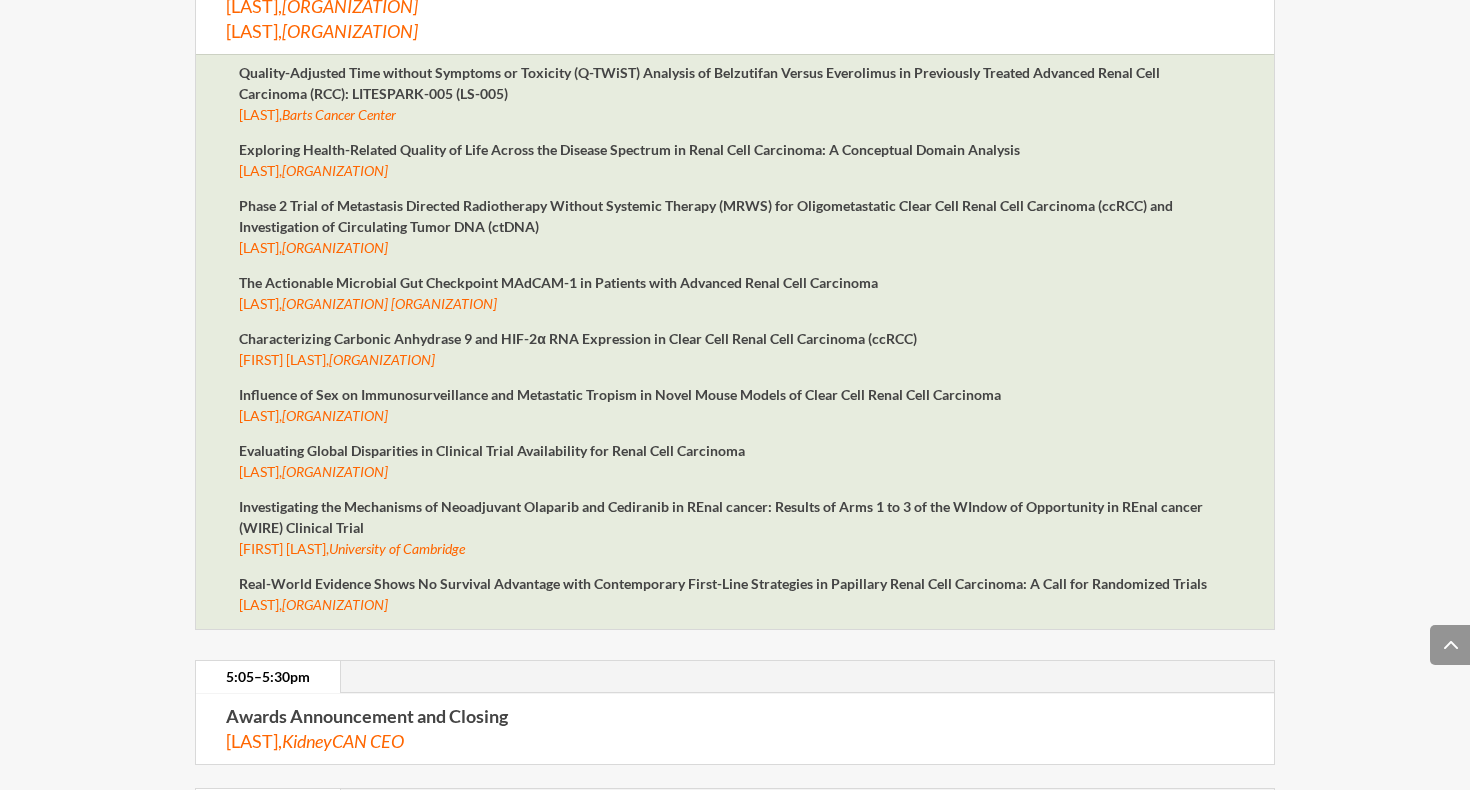 scroll, scrollTop: 4428, scrollLeft: 0, axis: vertical 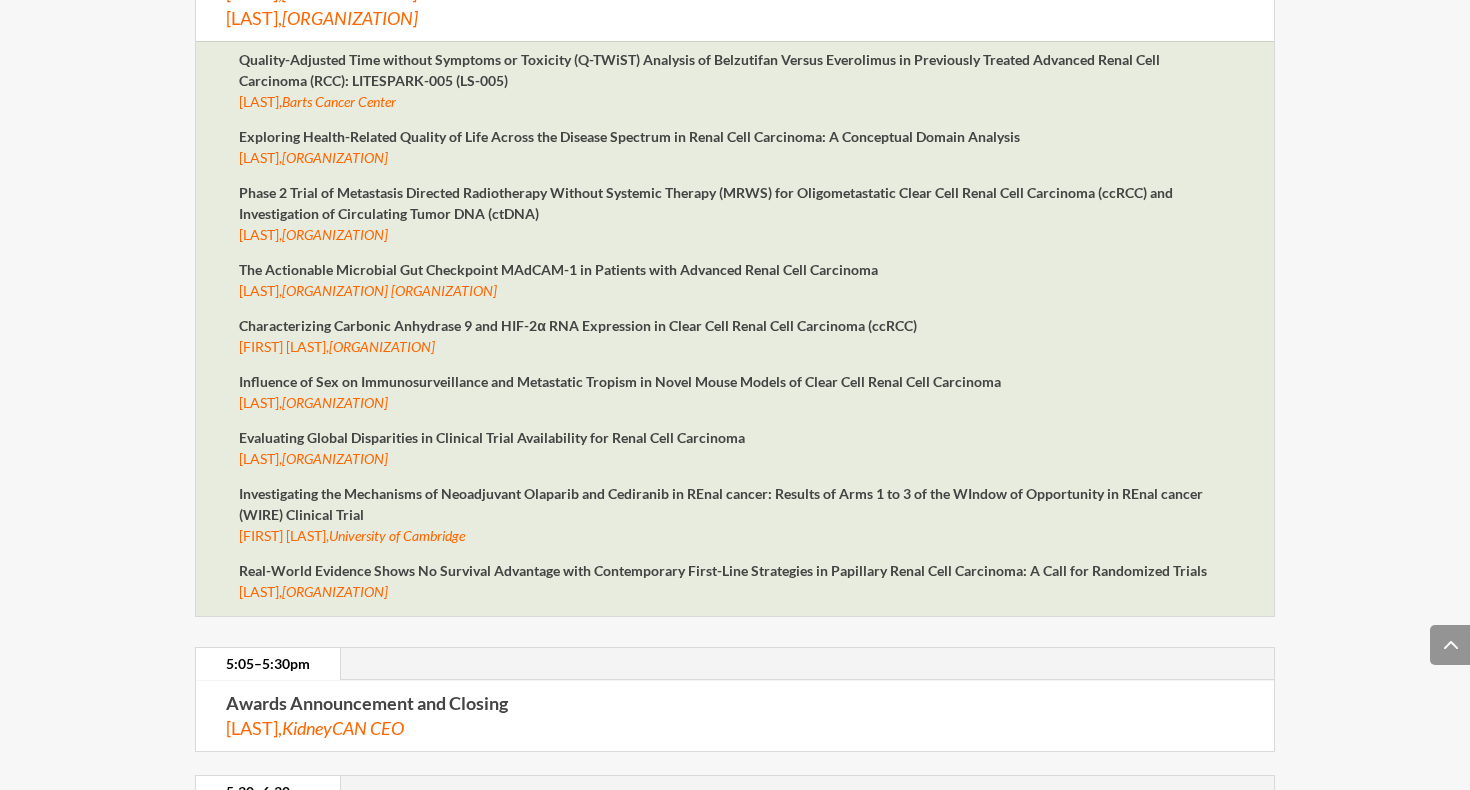 click on "[FIRST] [LAST], [ORGANIZATION]" at bounding box center (317, 101) 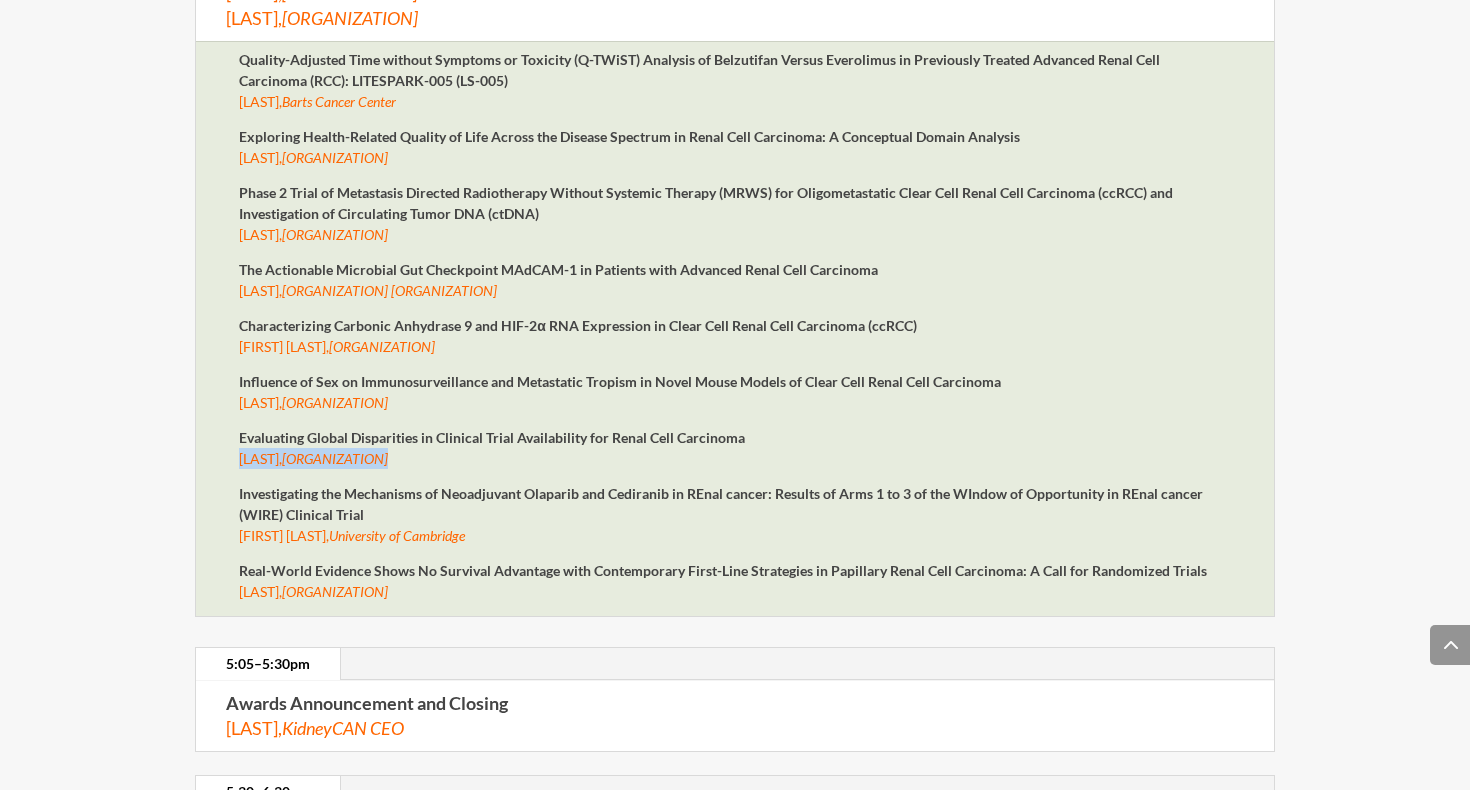 click on "[FIRST] [LAST], [ORGANIZATION]" at bounding box center [317, 101] 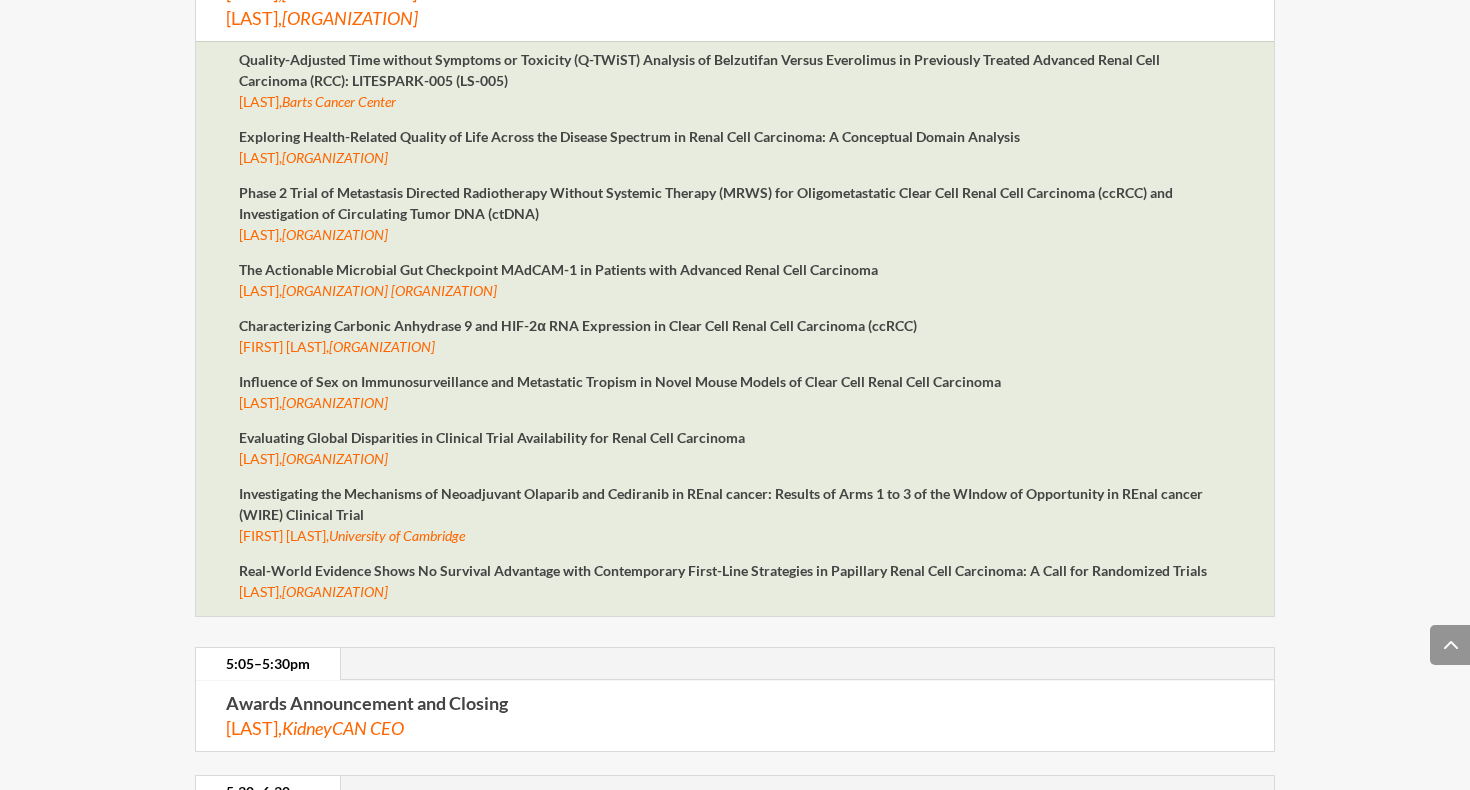 click on "[ORGANIZATION]" at bounding box center [339, 101] 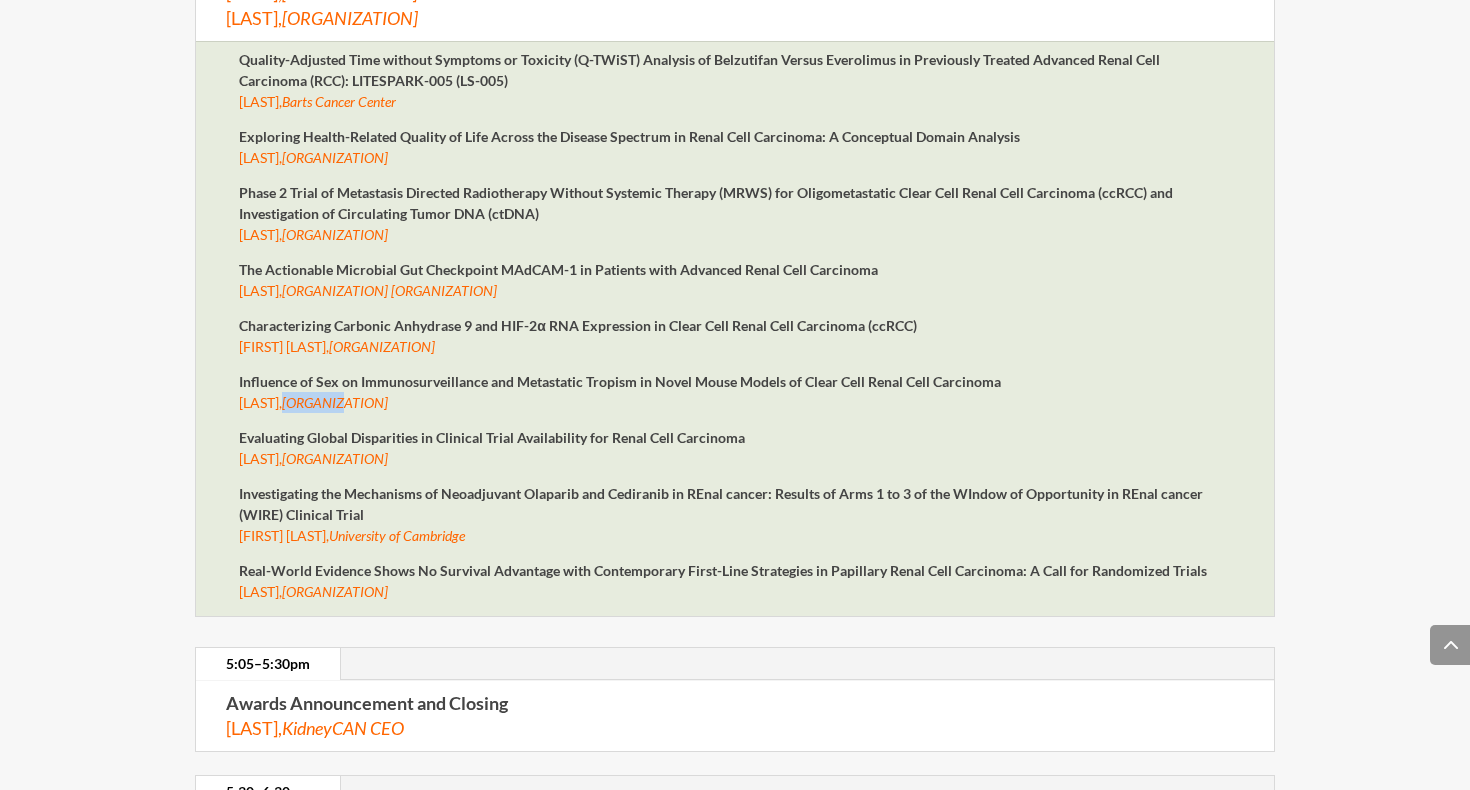 click on "[ORGANIZATION]" at bounding box center (339, 101) 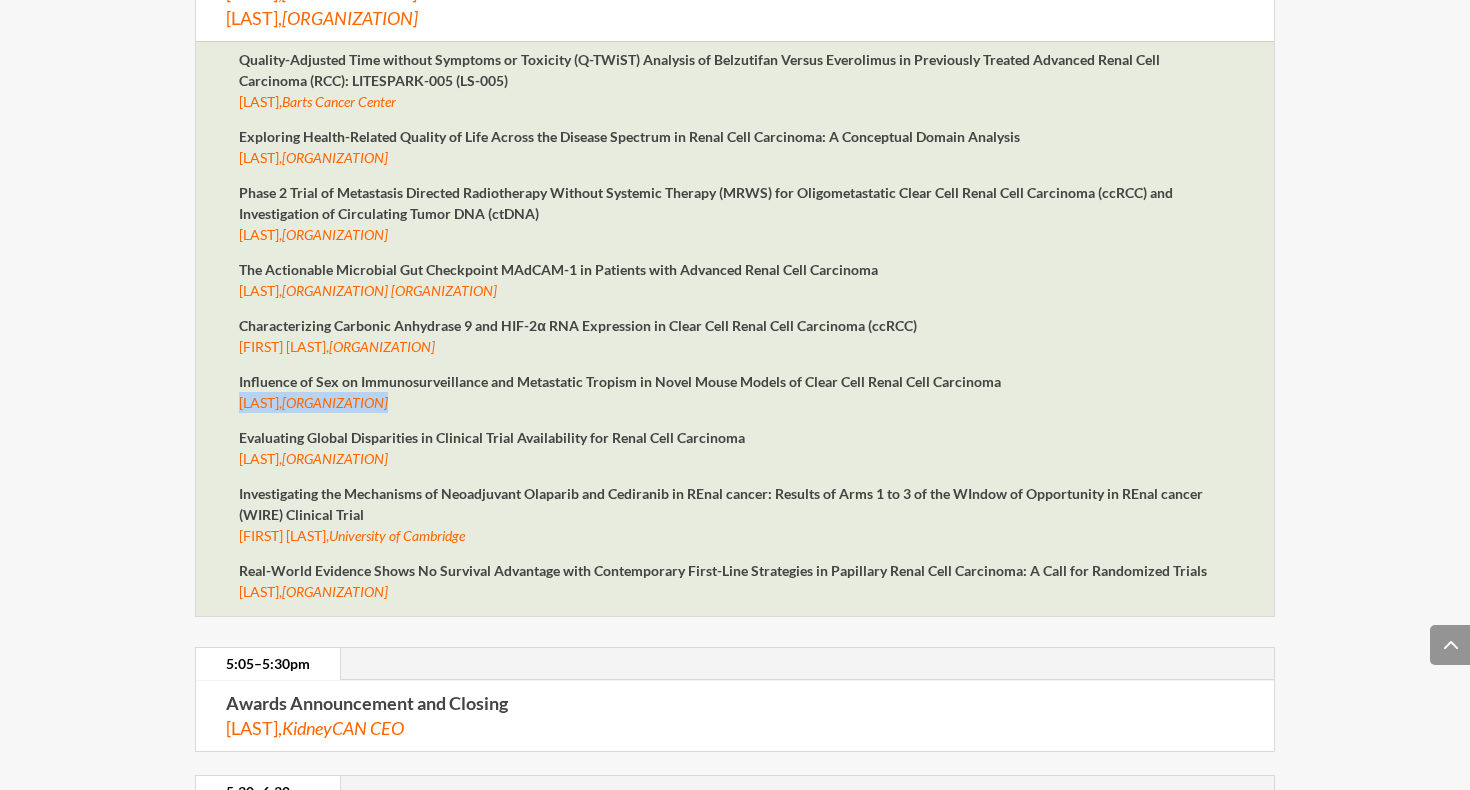 click on "[ORGANIZATION]" at bounding box center [339, 101] 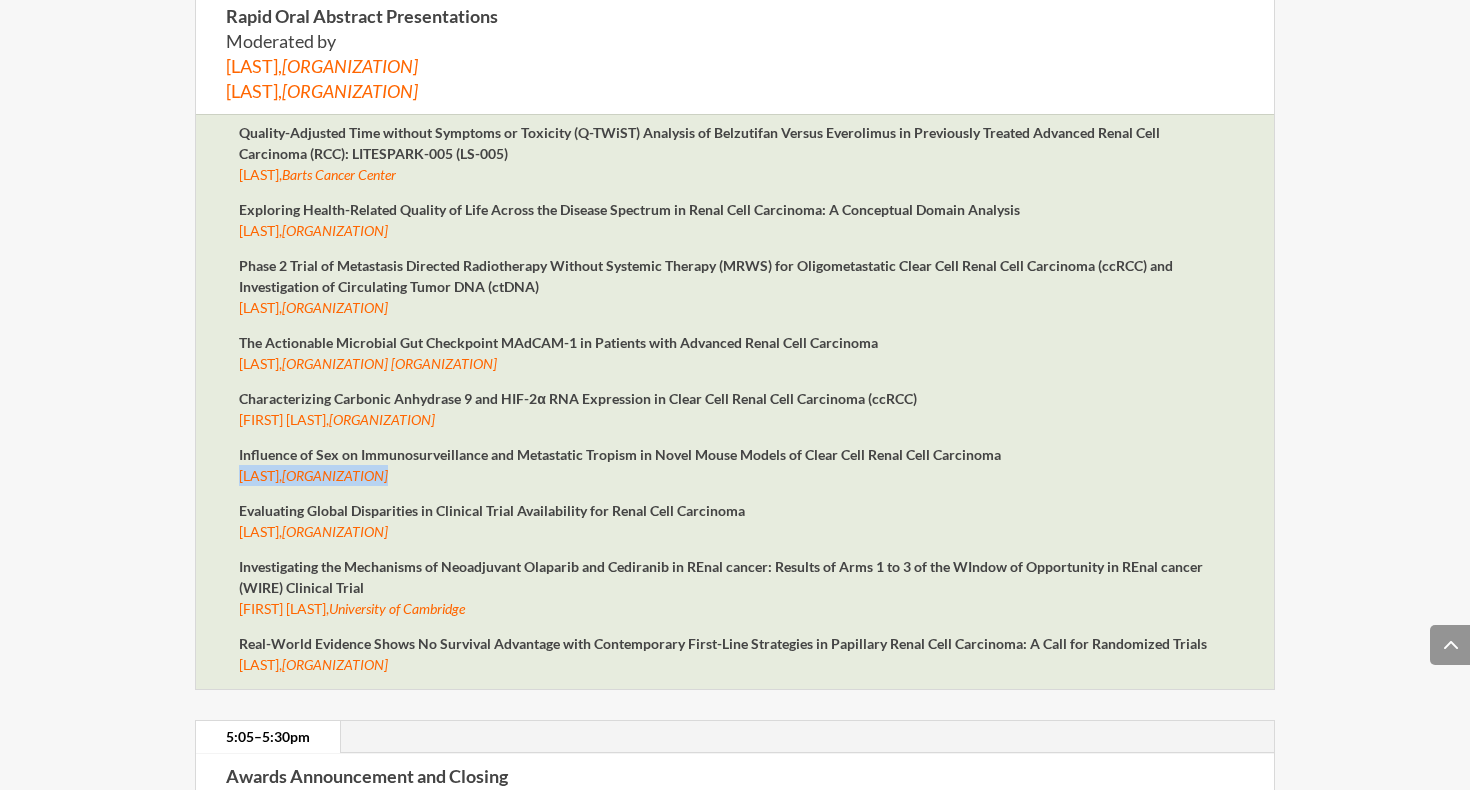 scroll, scrollTop: 4353, scrollLeft: 0, axis: vertical 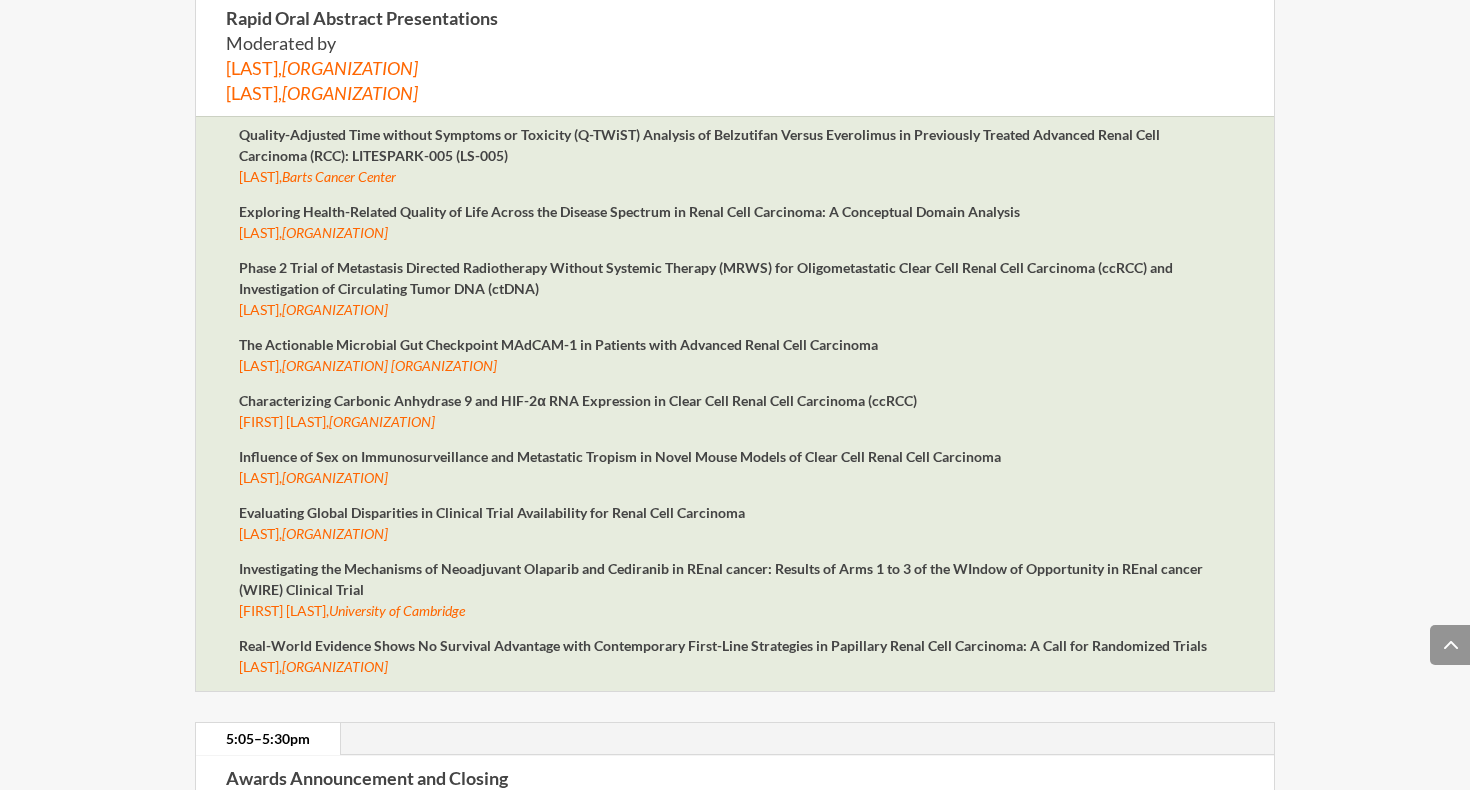 click on "Phase 2 Trial of Metastasis Directed Radiotherapy Without Systemic Therapy (MRWS) for Oligometastatic Clear Cell Renal Cell Carcinoma (ccRCC) and Investigation of Circulating Tumor DNA (ctDNA) [FIRST] [LAST], [ORGANIZATION]" at bounding box center [735, 295] 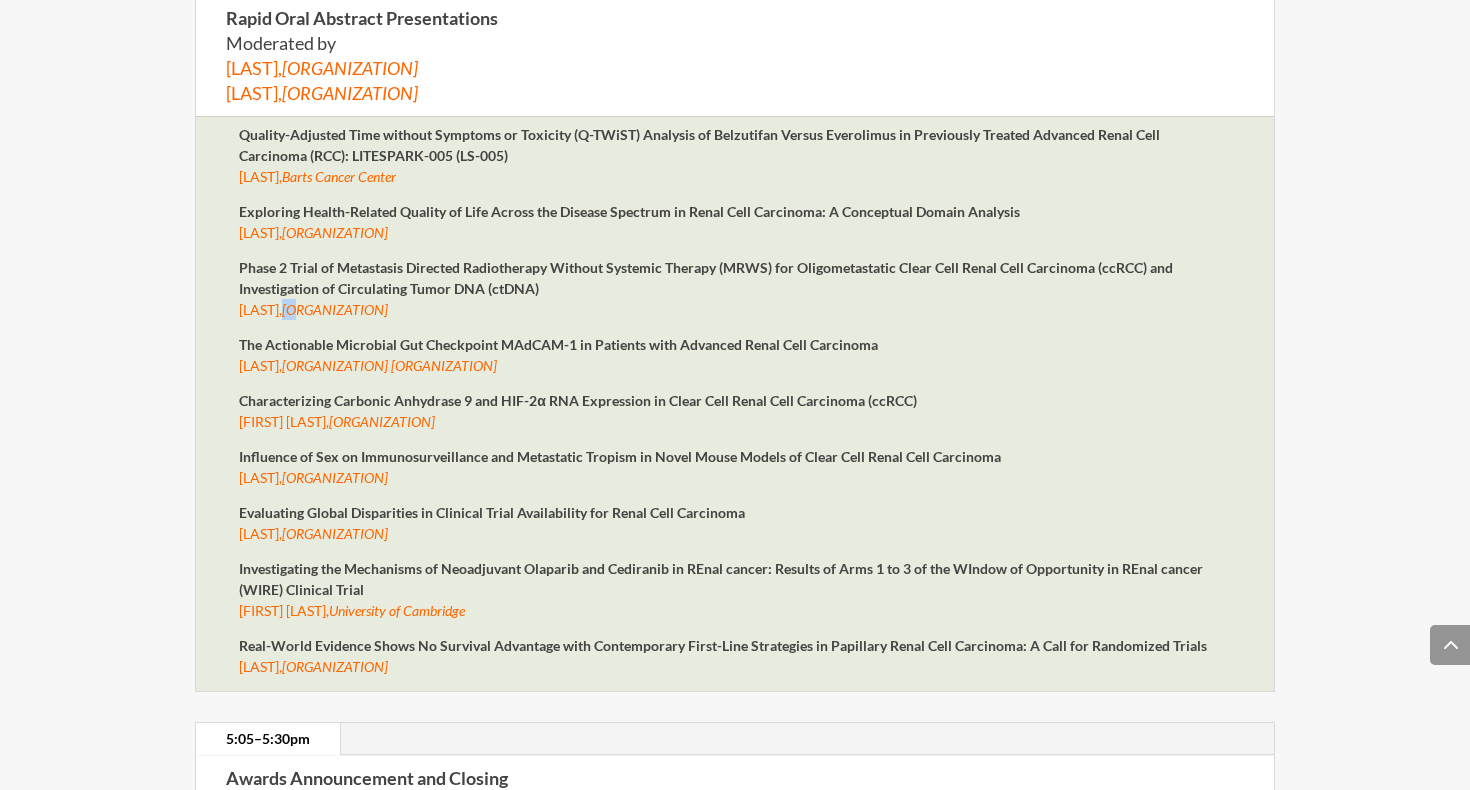 click on "[ORGANIZATION]" at bounding box center [339, 176] 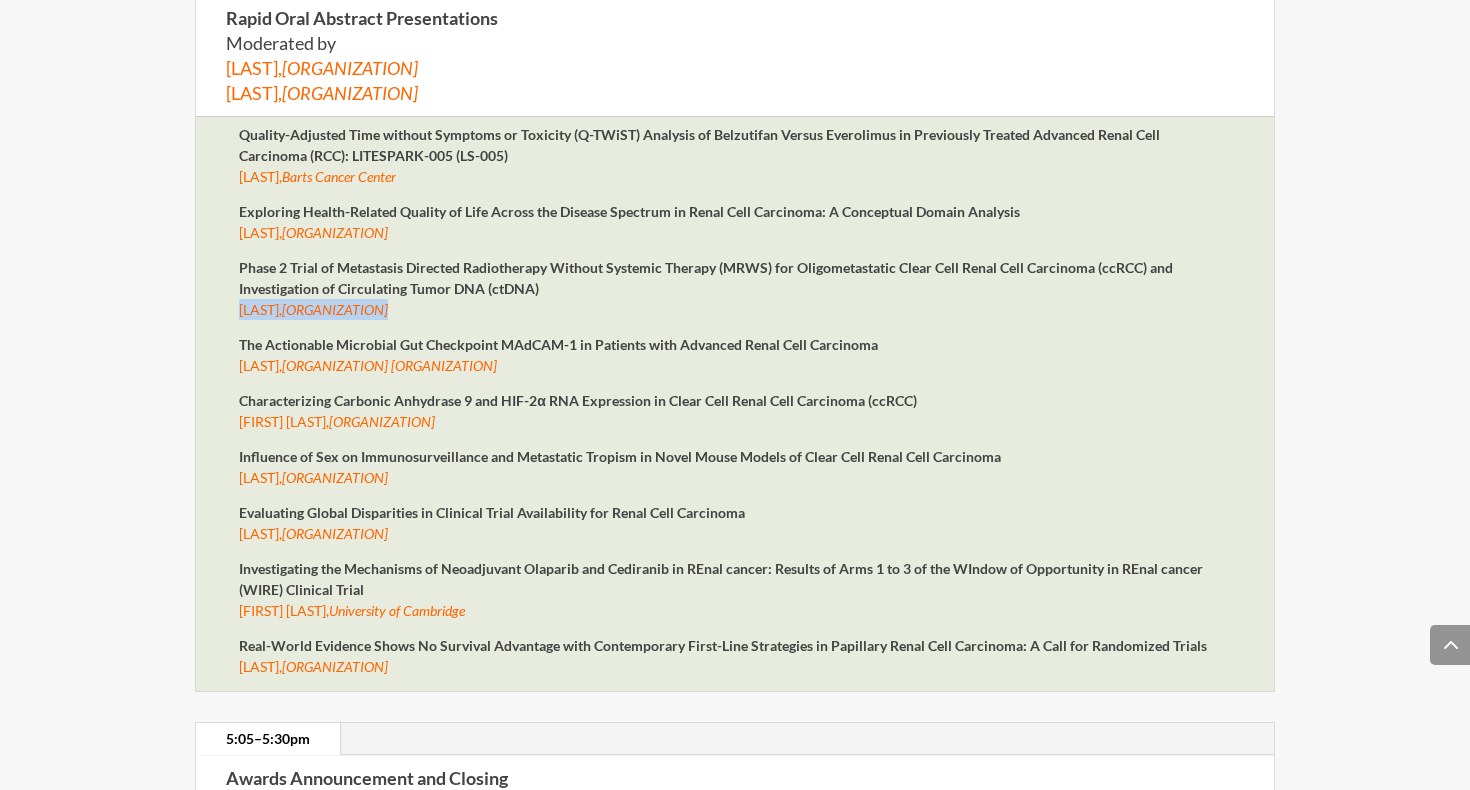 click on "[ORGANIZATION]" at bounding box center [339, 176] 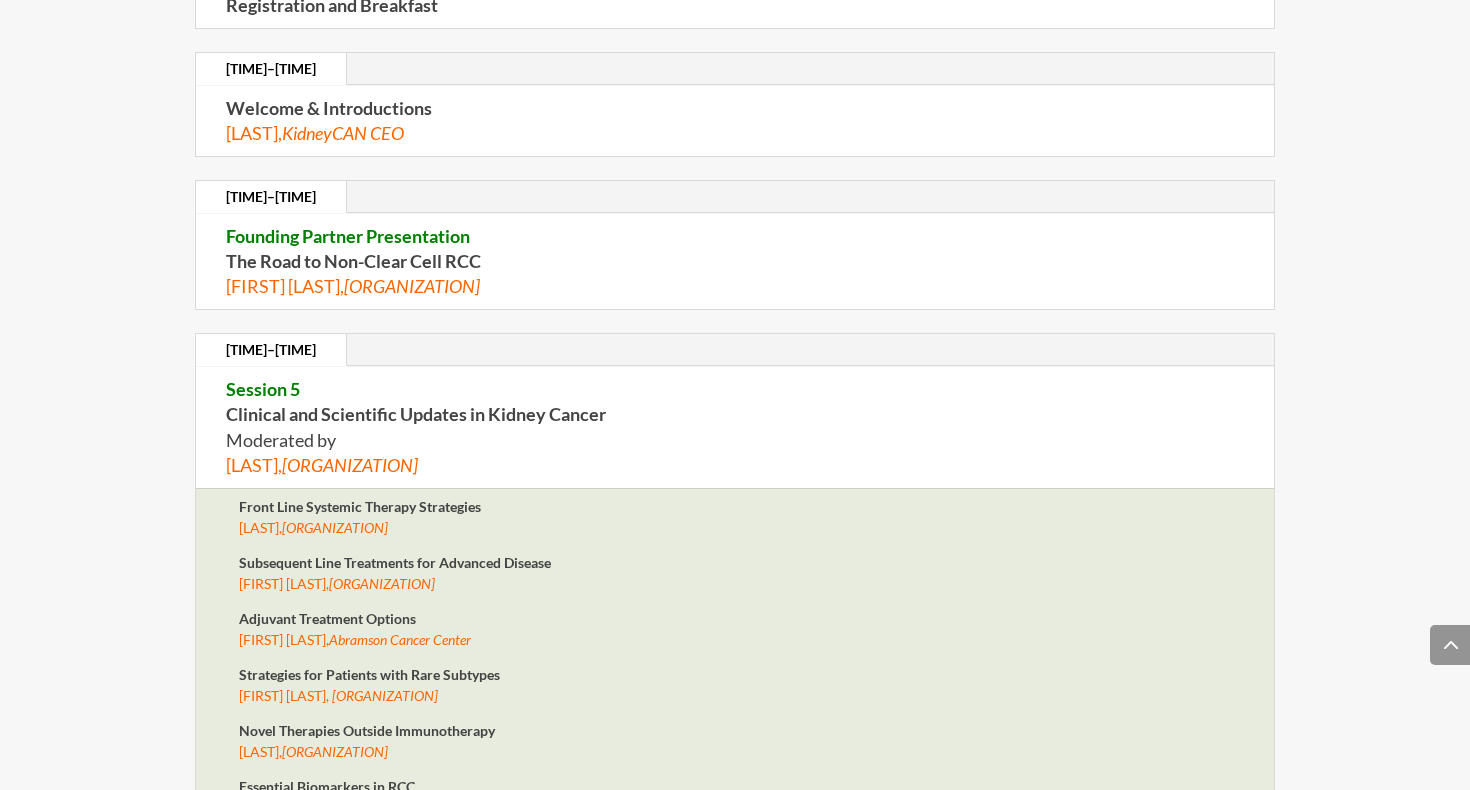 scroll, scrollTop: 6635, scrollLeft: 0, axis: vertical 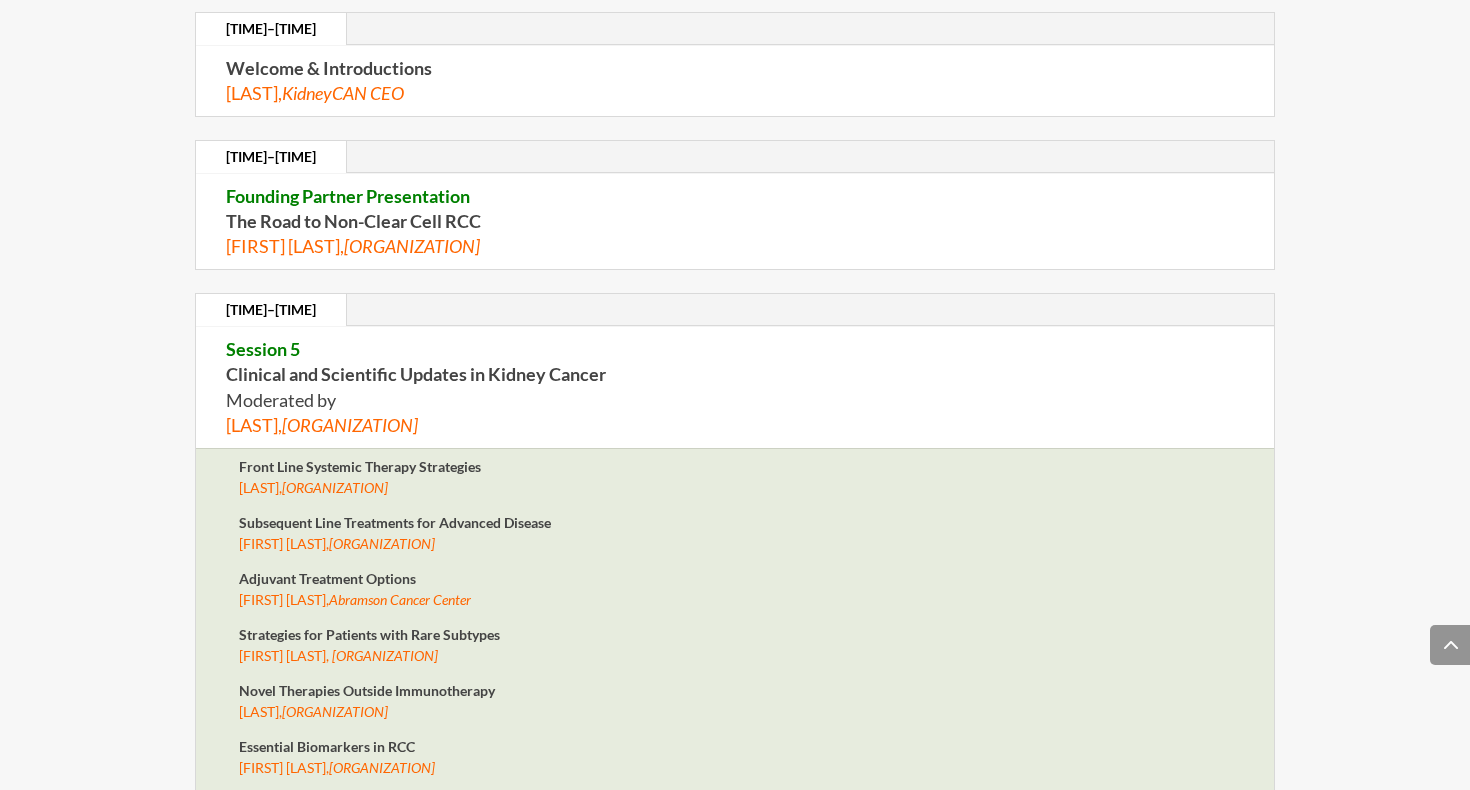 click on "[ORGANIZATION]" at bounding box center (385, 655) 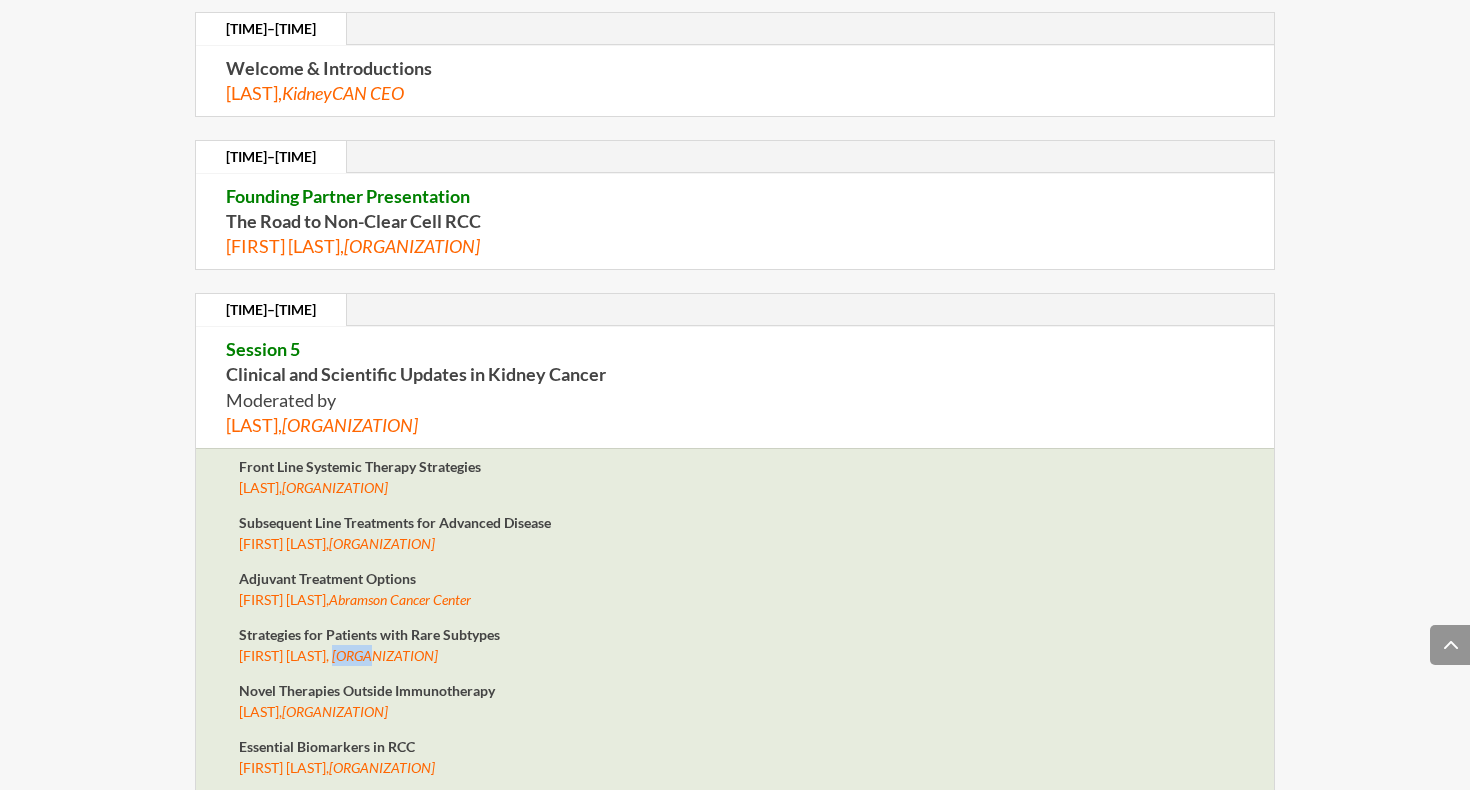 click on "[ORGANIZATION]" at bounding box center (385, 655) 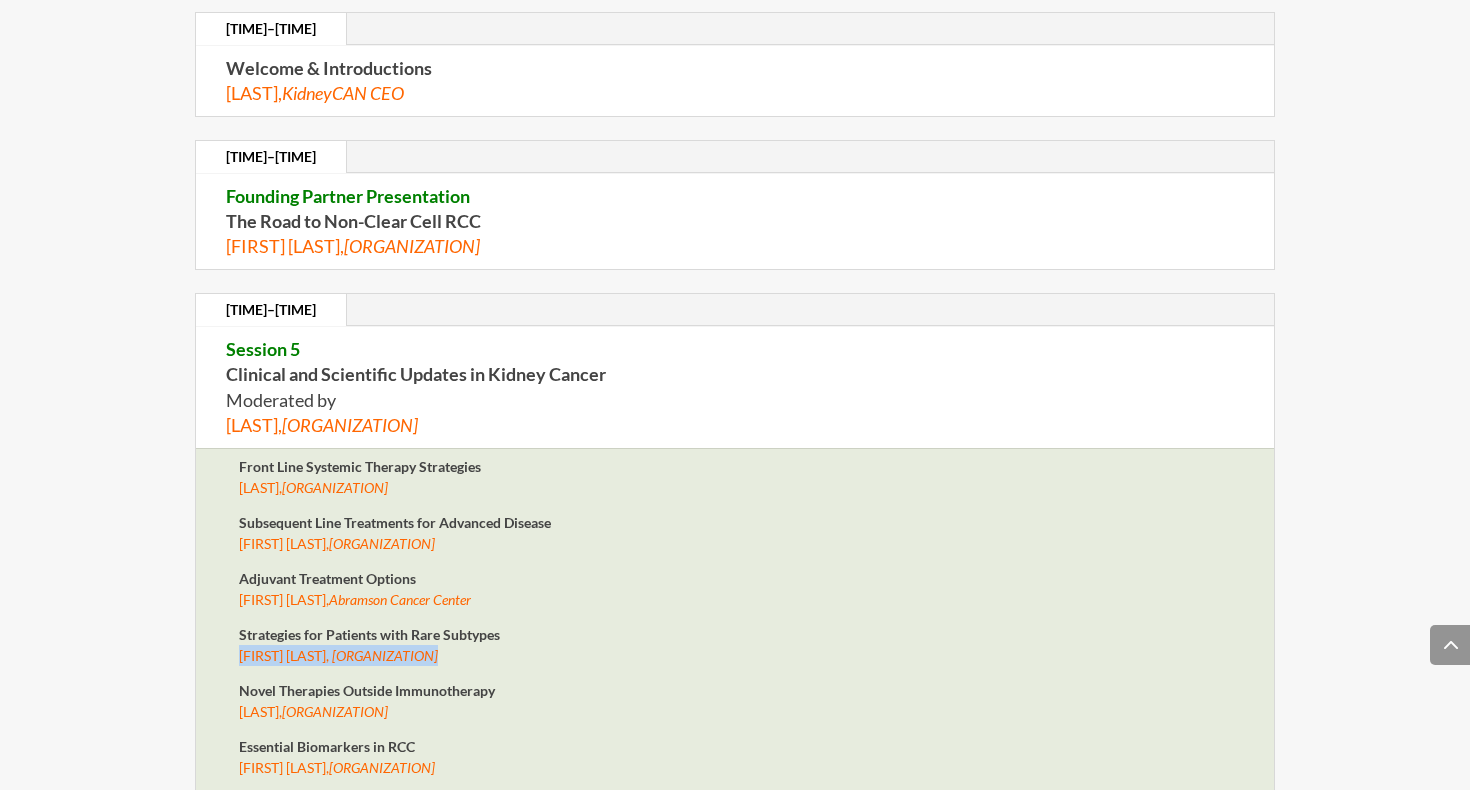 click on "[ORGANIZATION]" at bounding box center [385, 655] 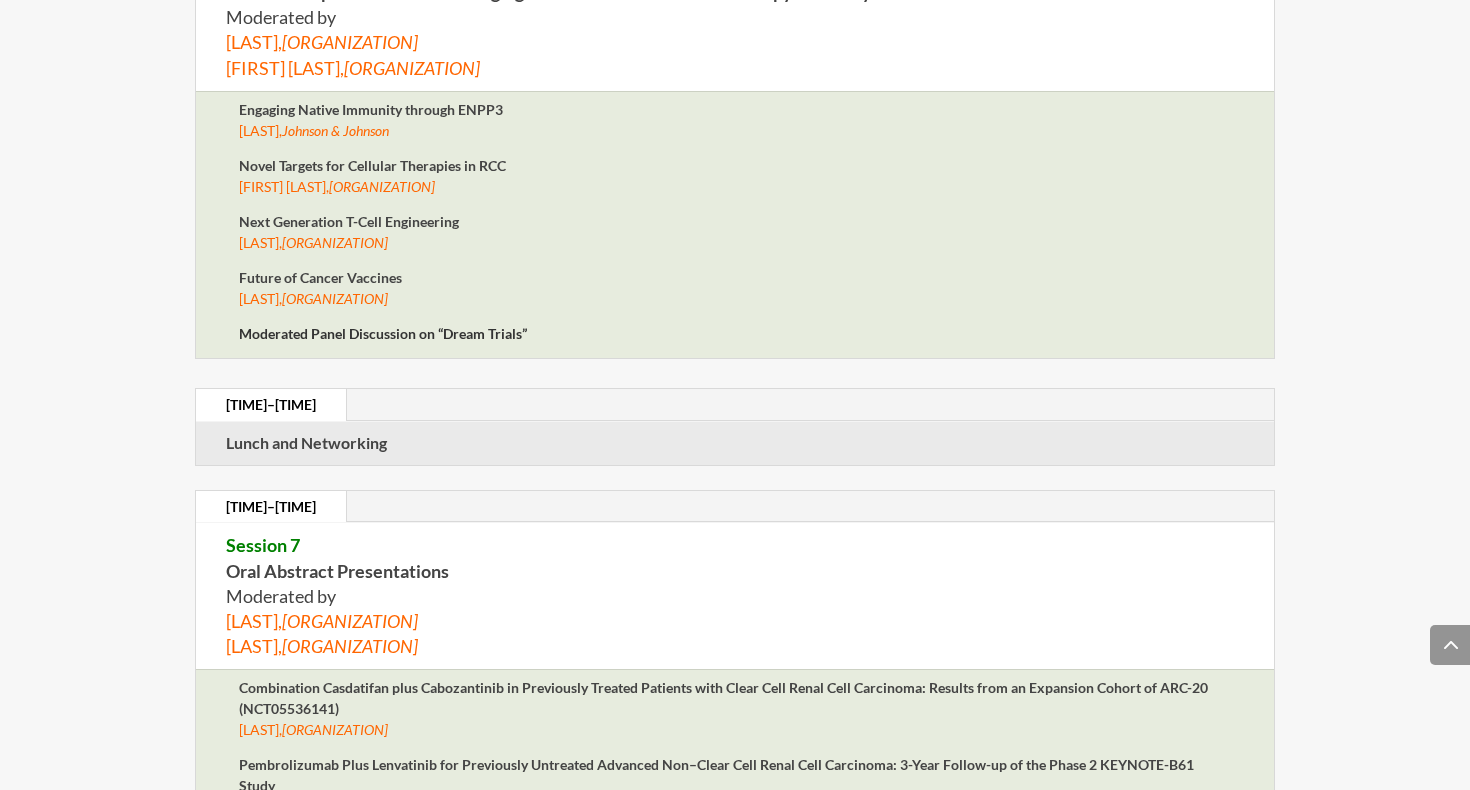 scroll, scrollTop: 7649, scrollLeft: 0, axis: vertical 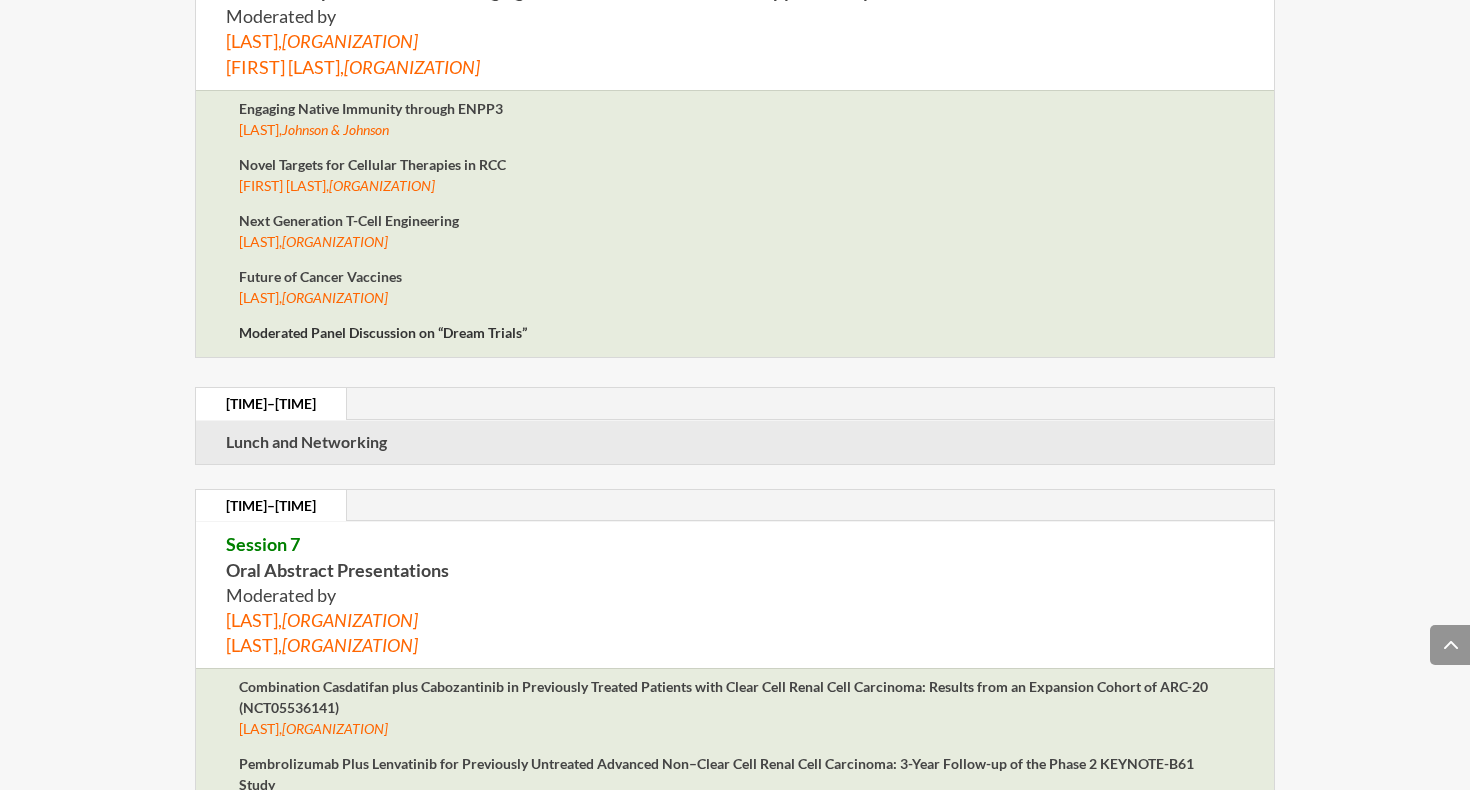 click on "[ORGANIZATION]" at bounding box center [350, 620] 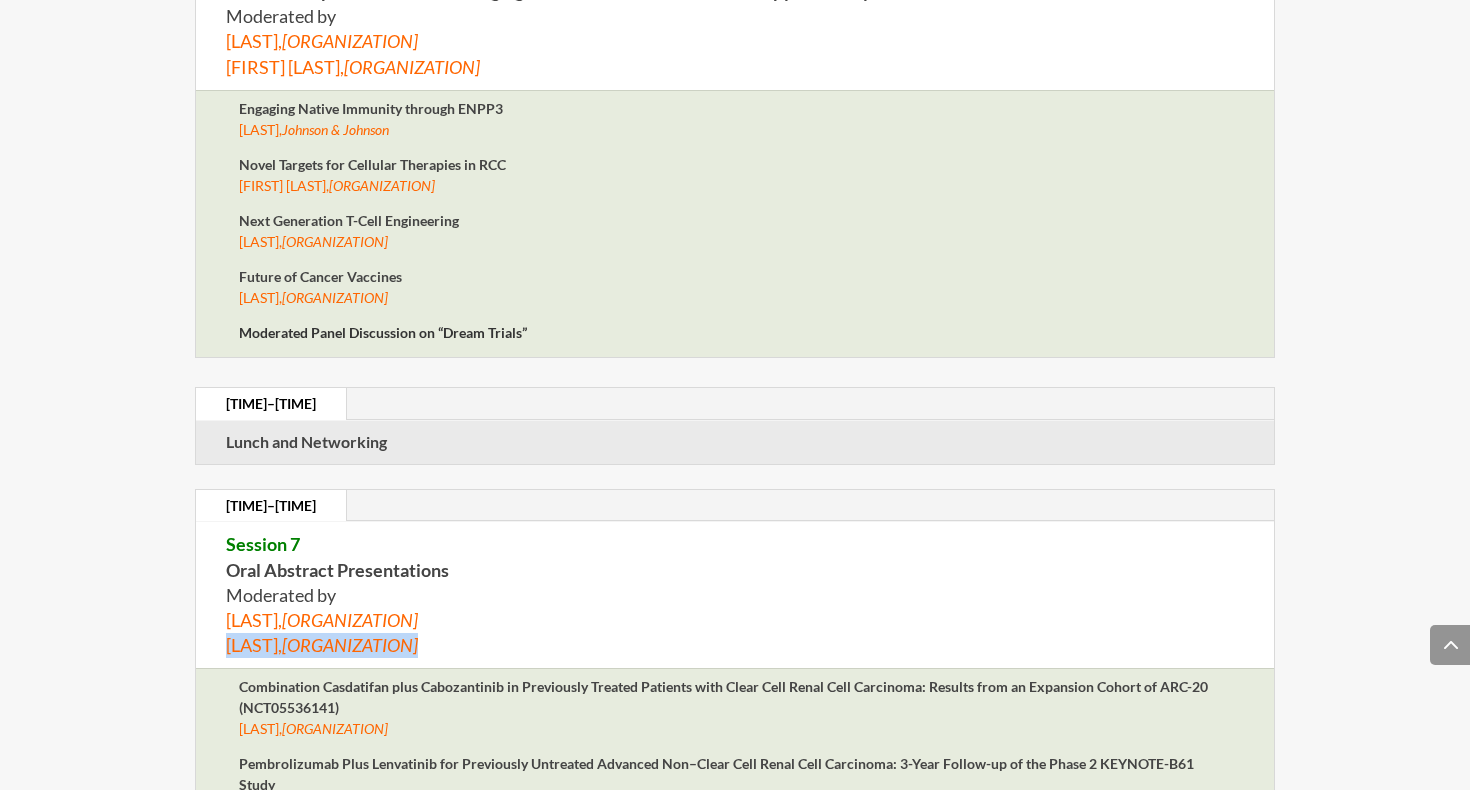 click on "[ORGANIZATION]" at bounding box center (350, 620) 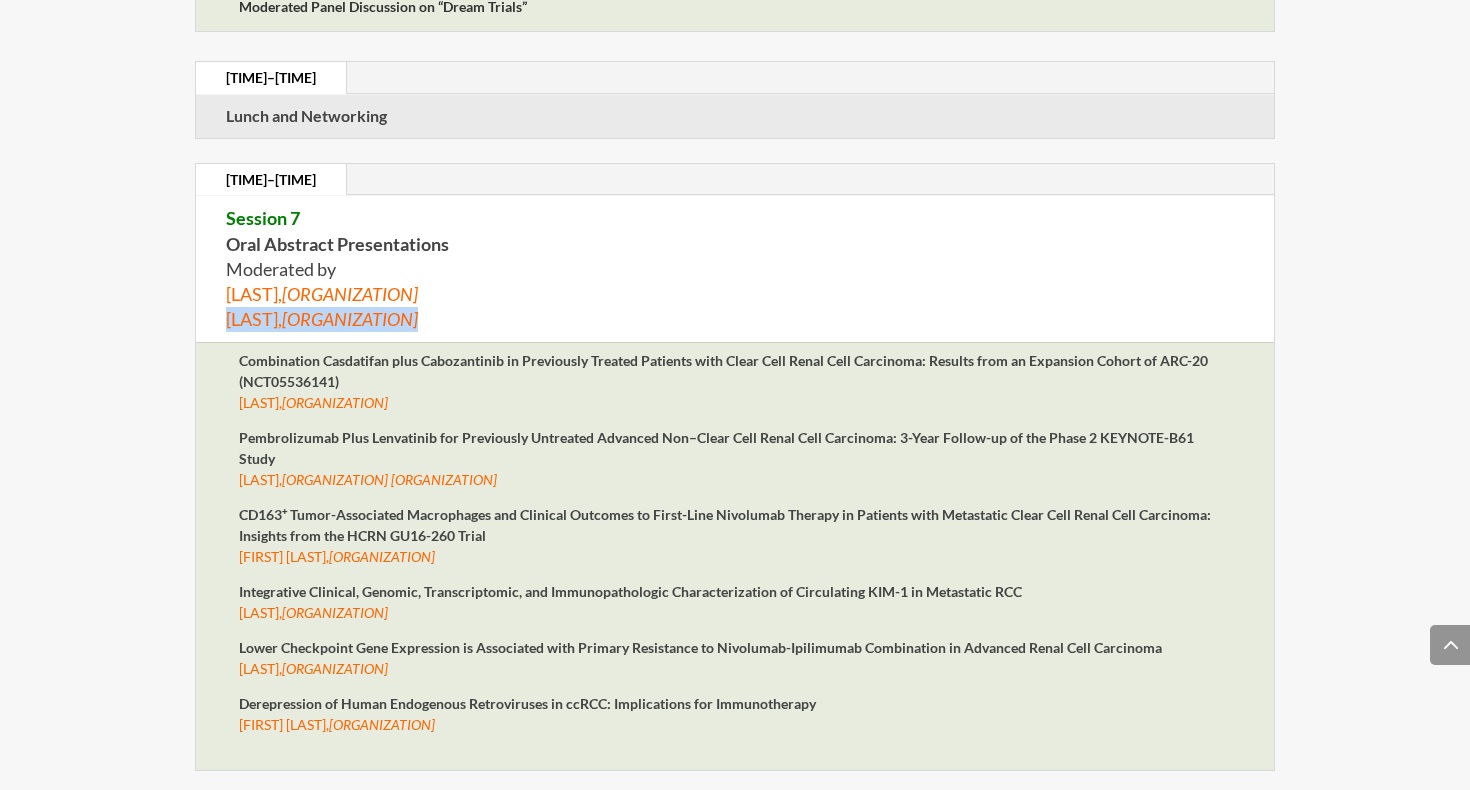 scroll, scrollTop: 7982, scrollLeft: 0, axis: vertical 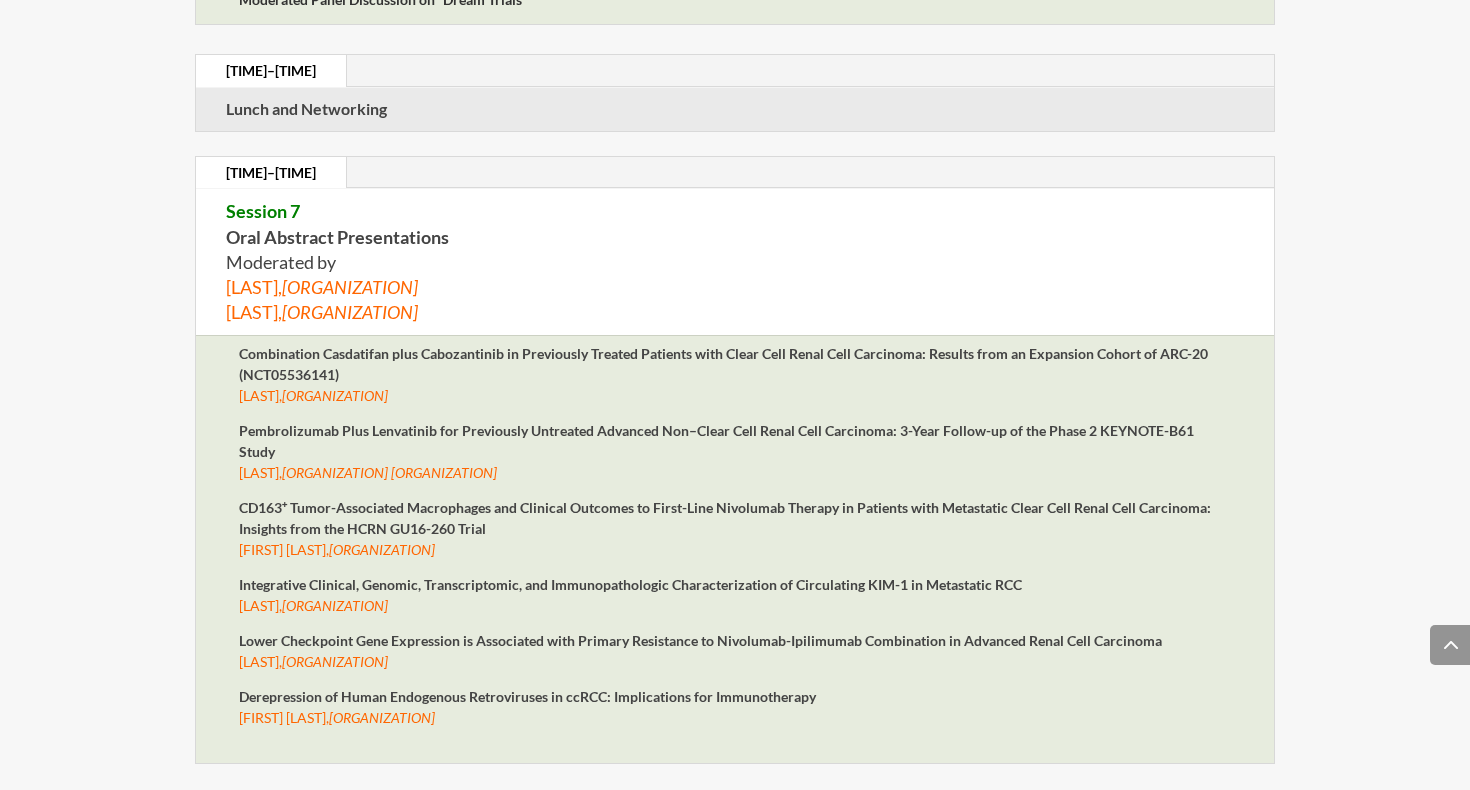 click on "[ORGANIZATION]" at bounding box center [335, 395] 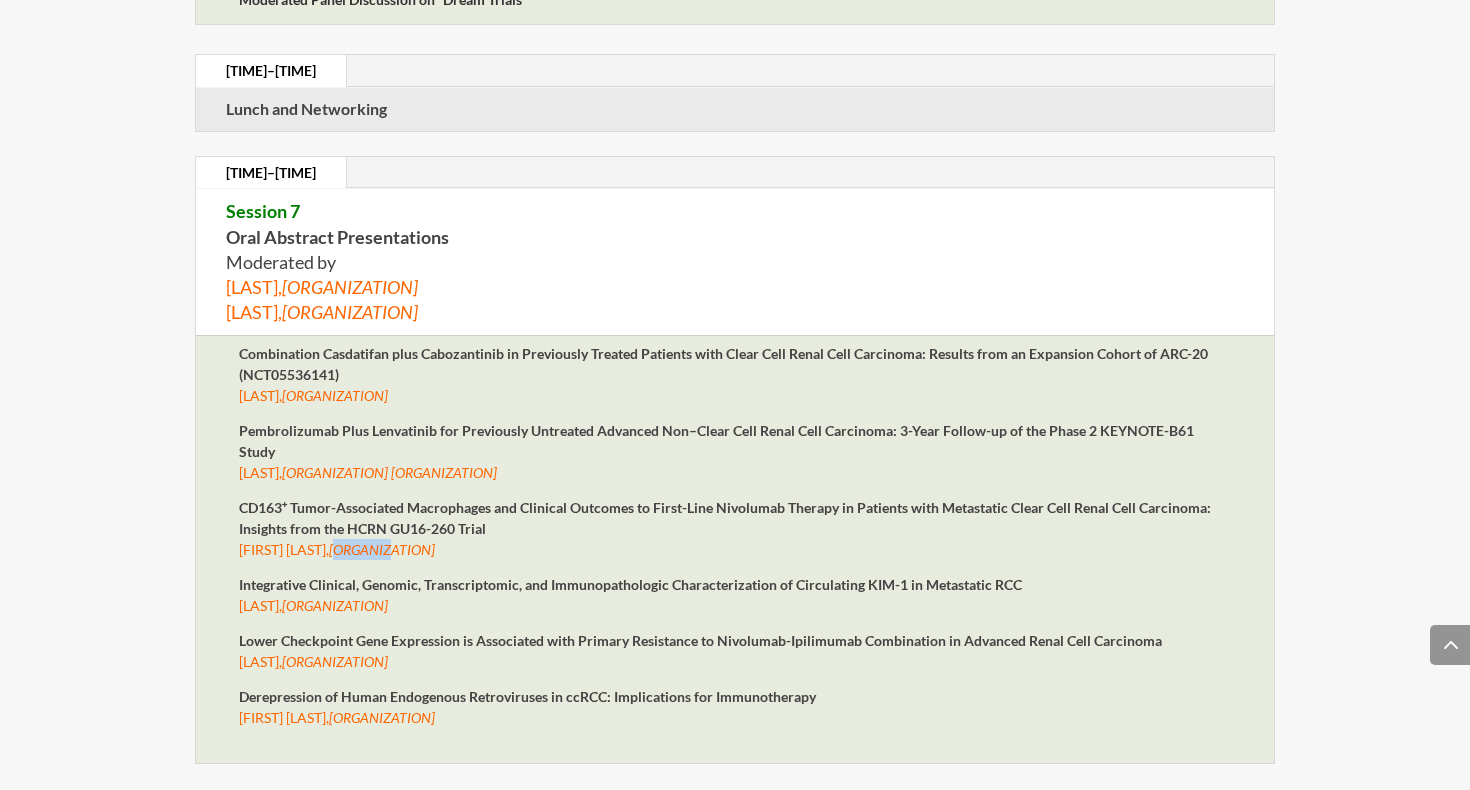 click on "[ORGANIZATION]" at bounding box center (335, 395) 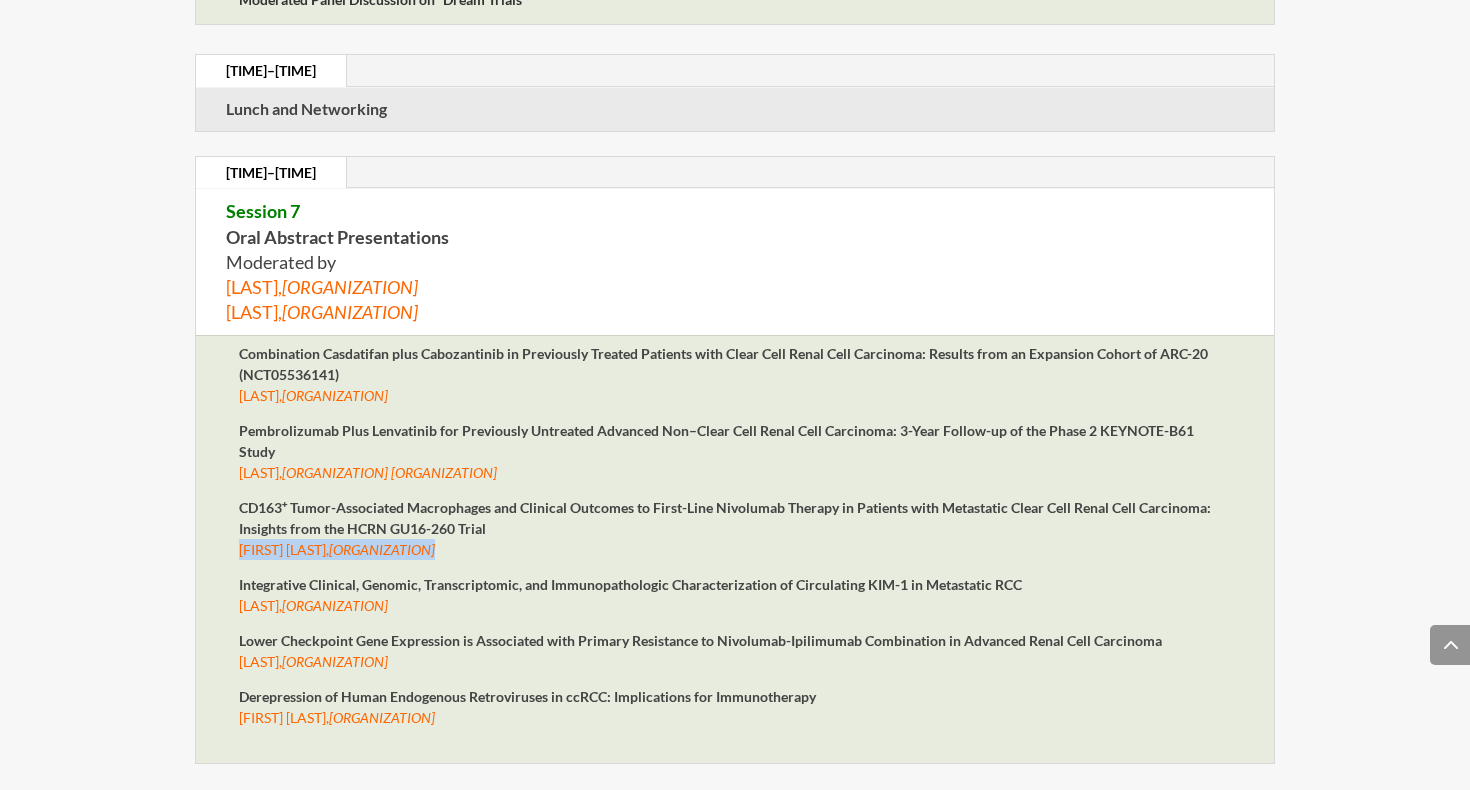 click on "[ORGANIZATION]" at bounding box center (335, 395) 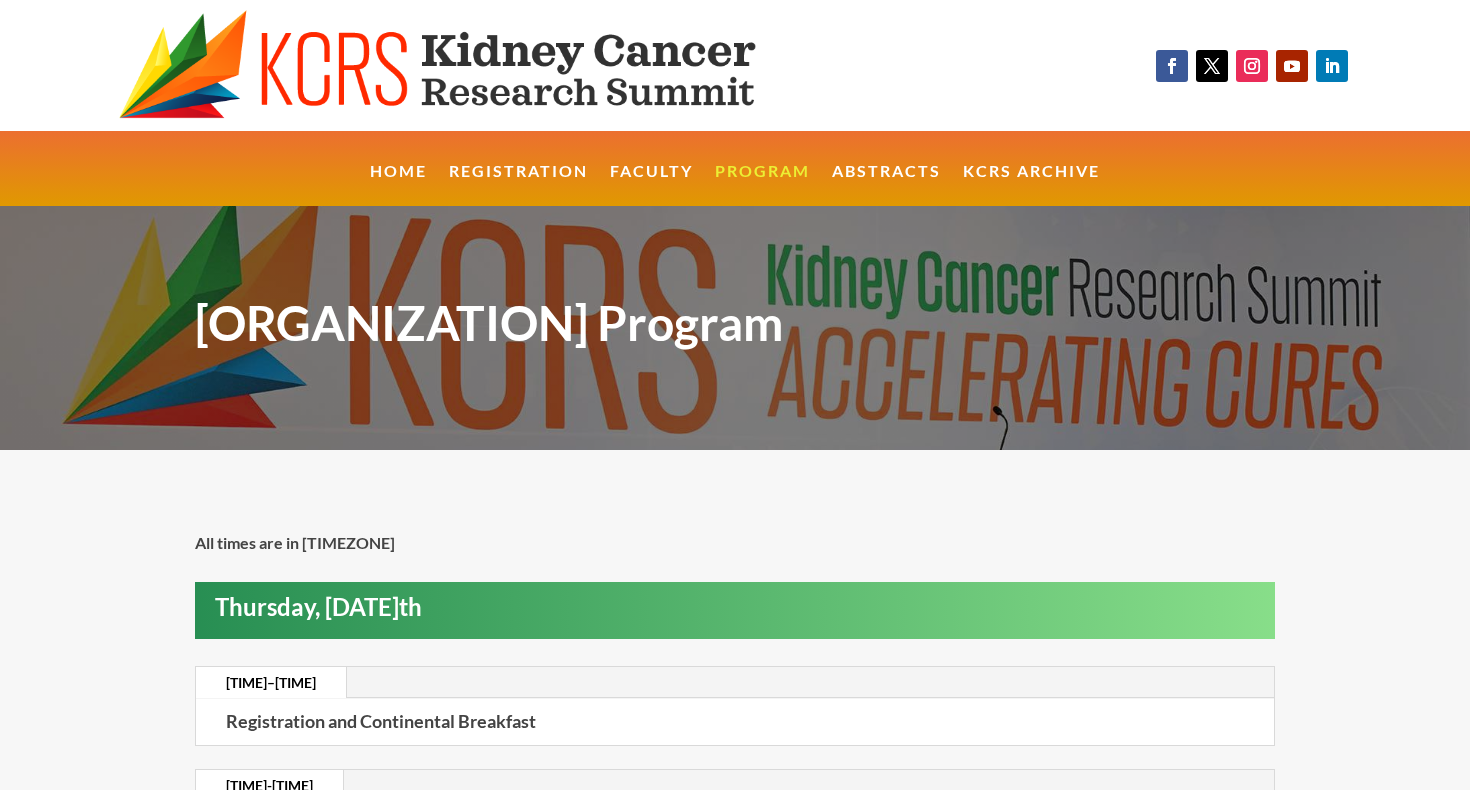 scroll, scrollTop: 0, scrollLeft: 0, axis: both 